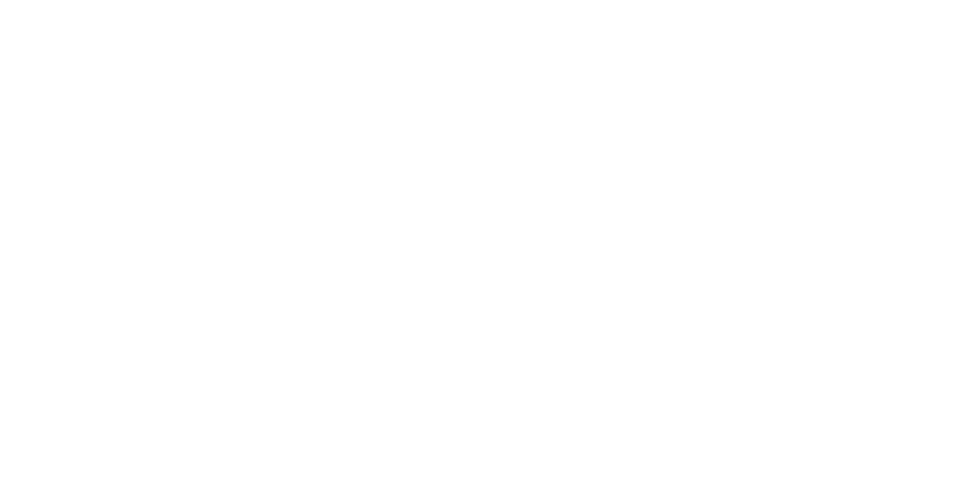 scroll, scrollTop: 0, scrollLeft: 0, axis: both 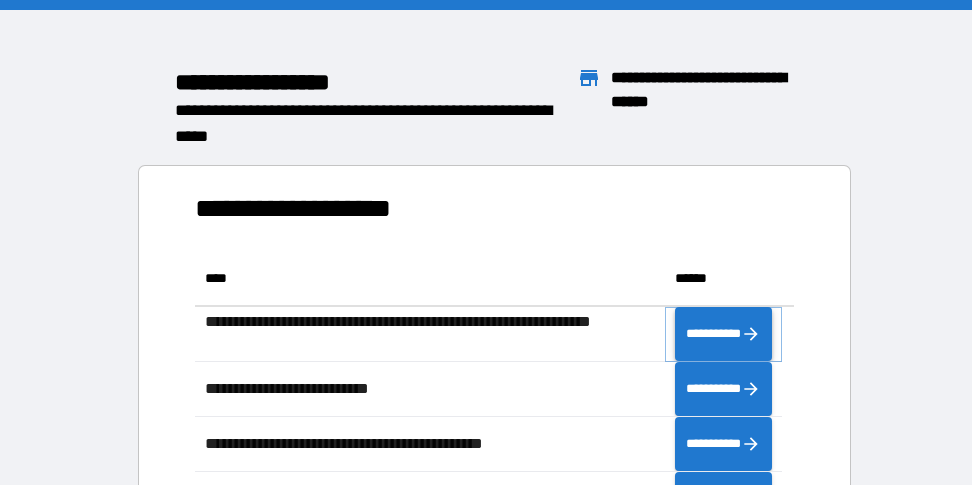 click on "**********" at bounding box center (724, 334) 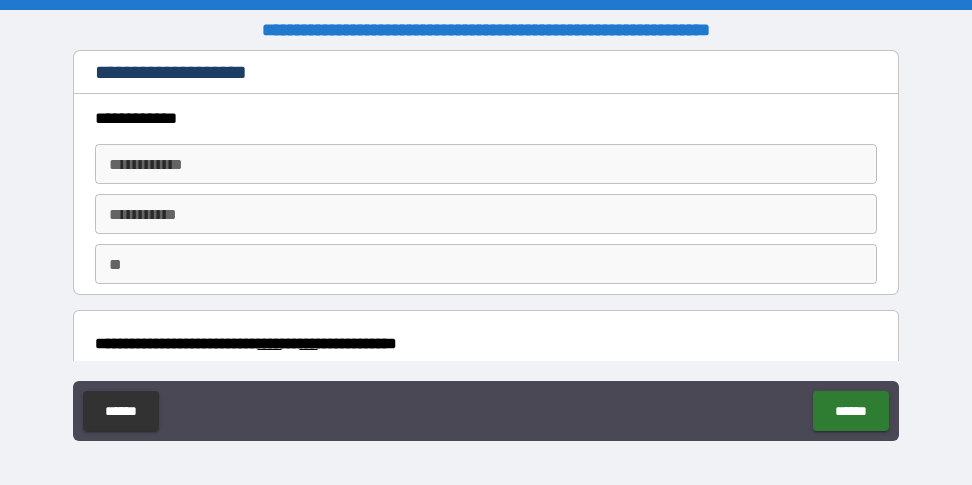 type on "*" 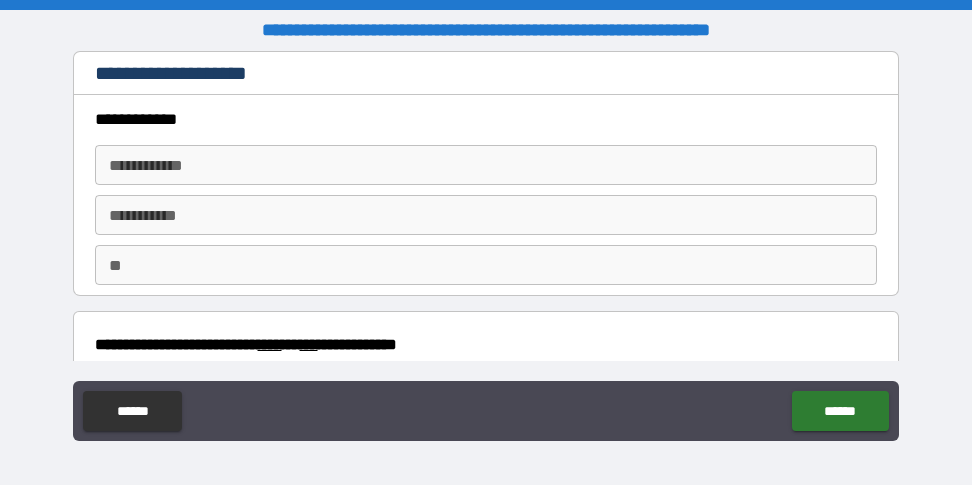 click on "**********" at bounding box center (486, 165) 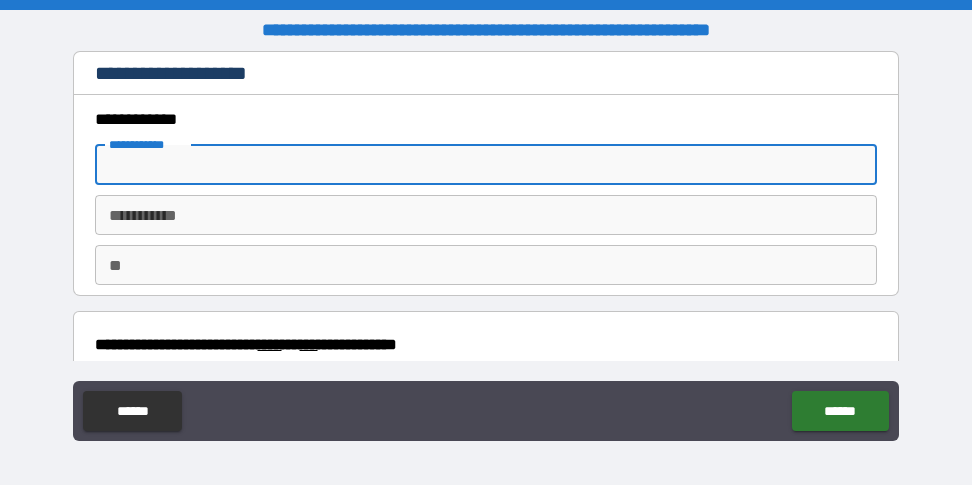 type on "*" 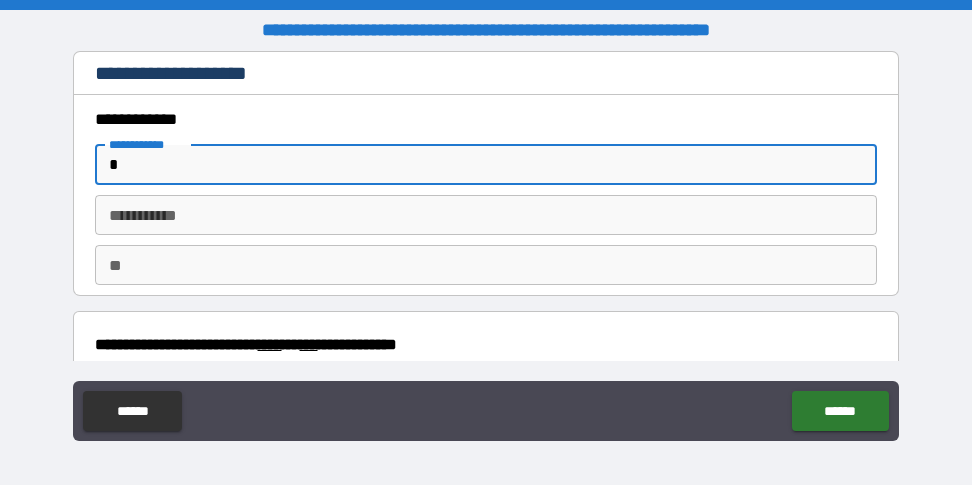 type on "**" 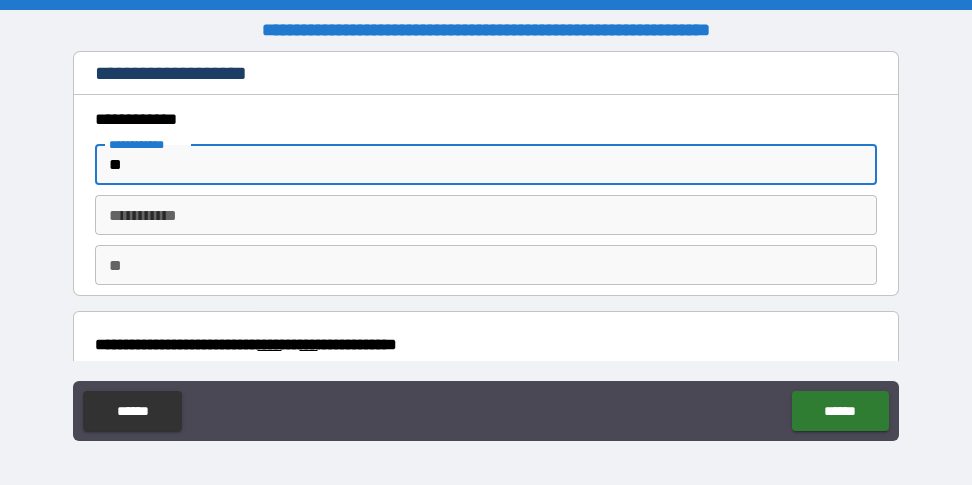type on "***" 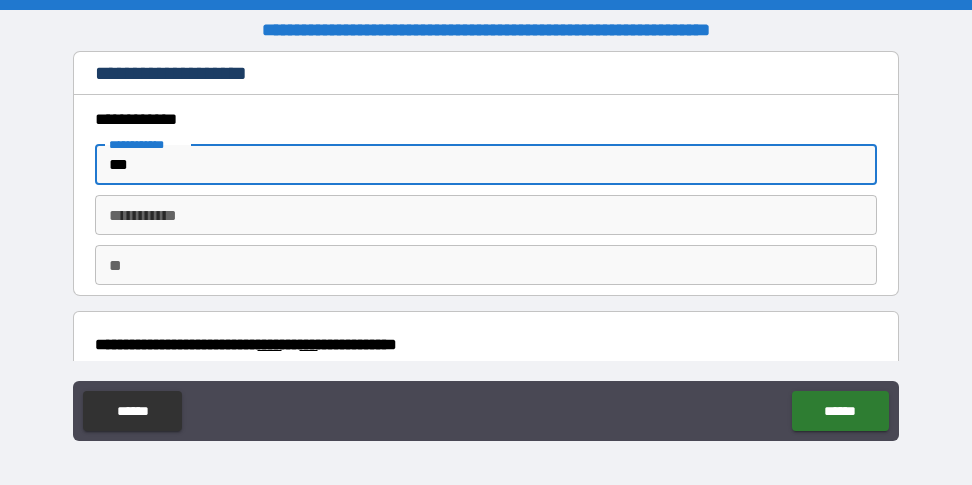 type on "****" 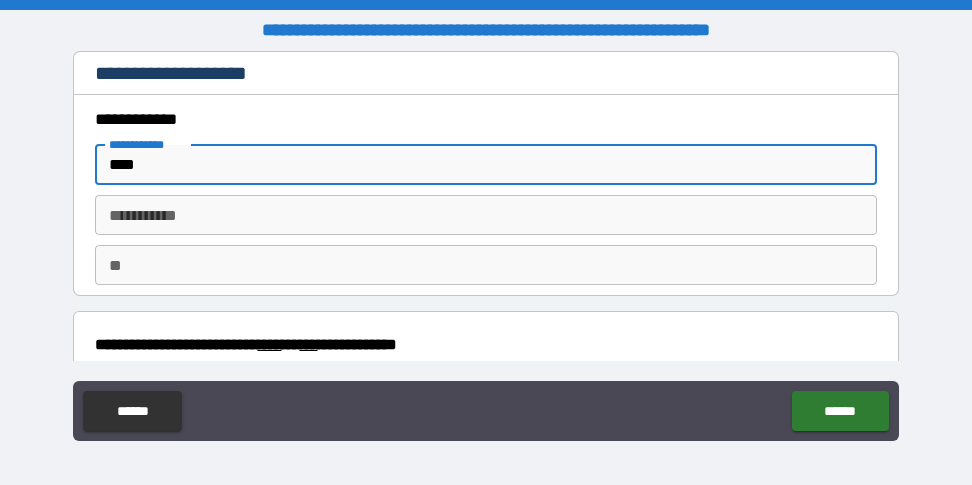 type on "*****" 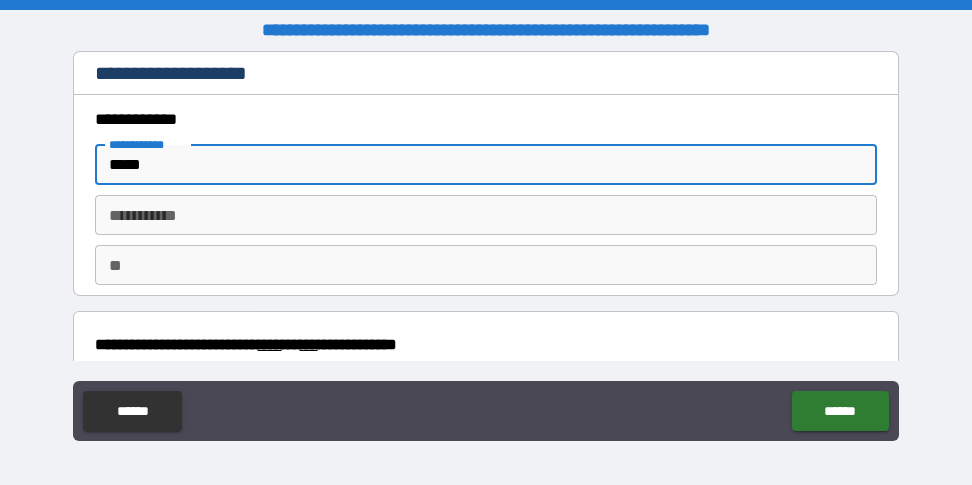 type on "*" 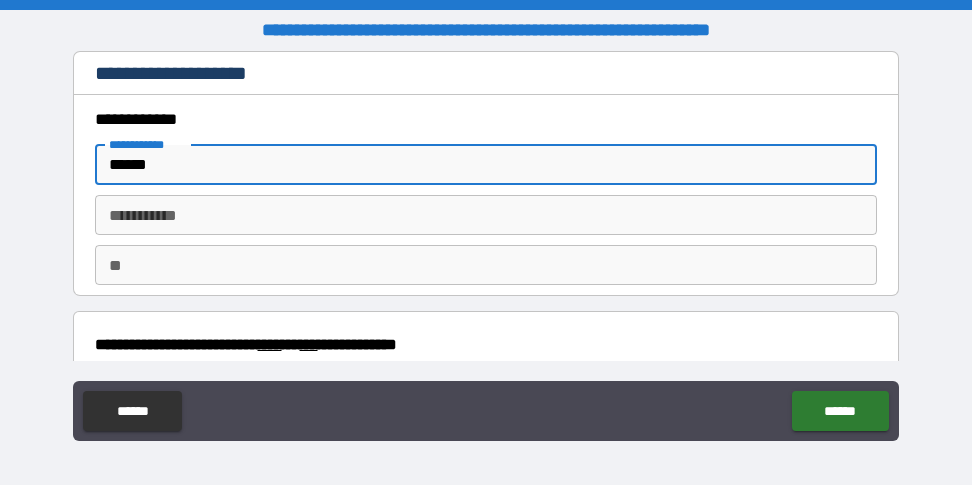 type on "*******" 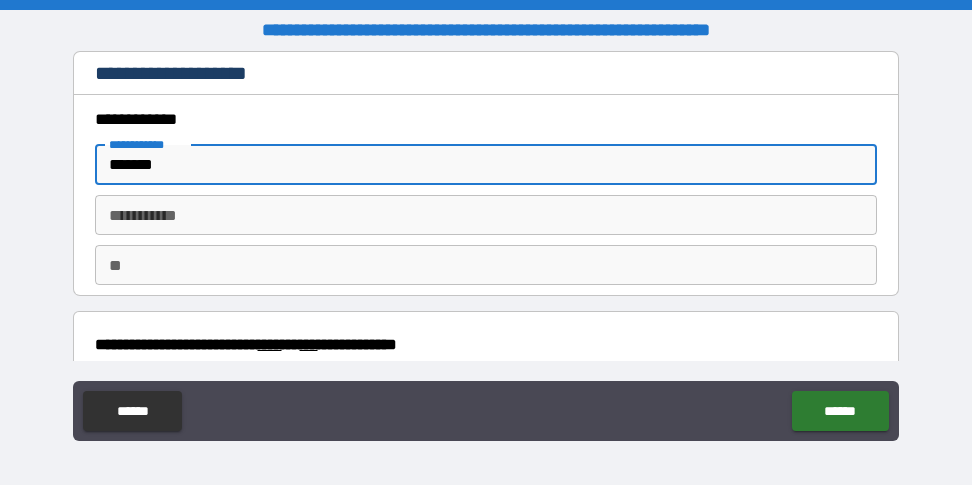 type on "********" 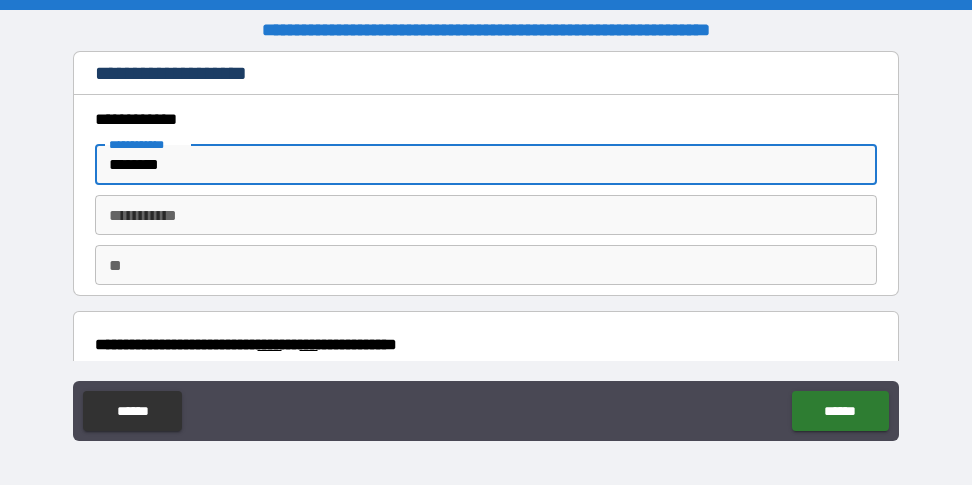 type on "*" 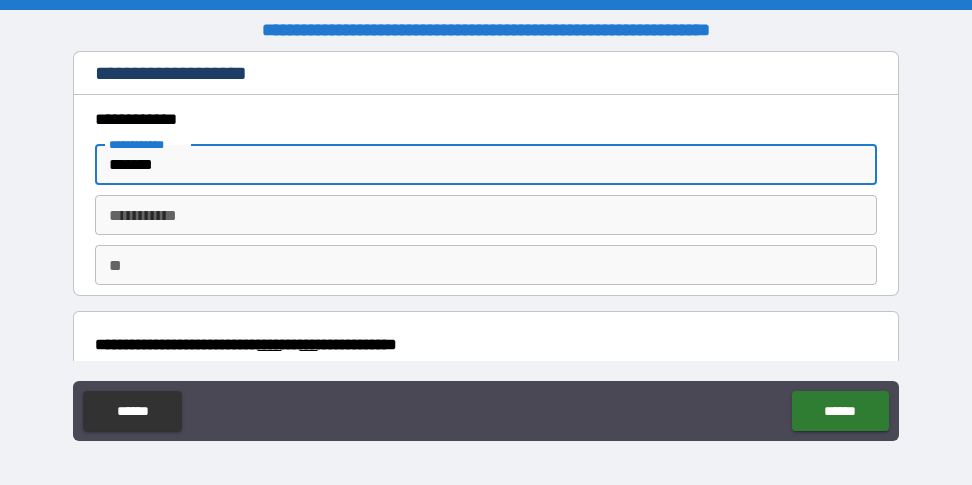 type on "*" 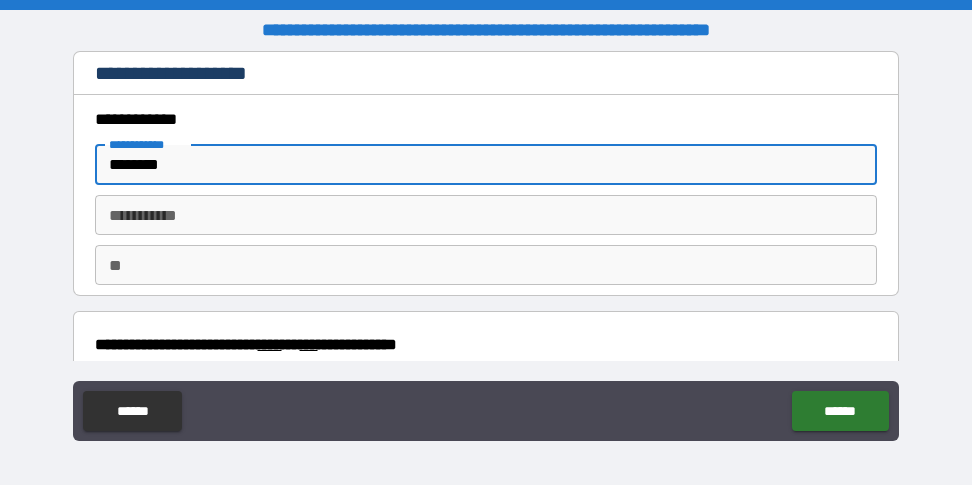 type on "*********" 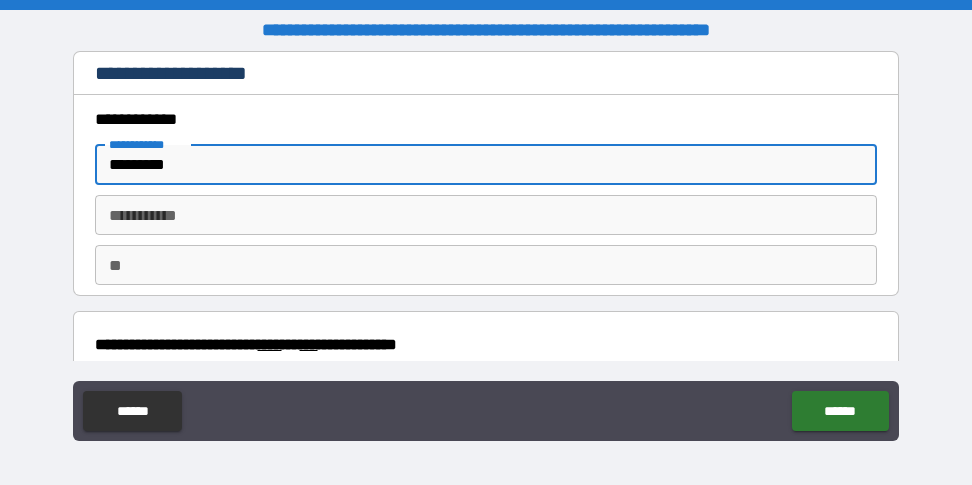 type on "*" 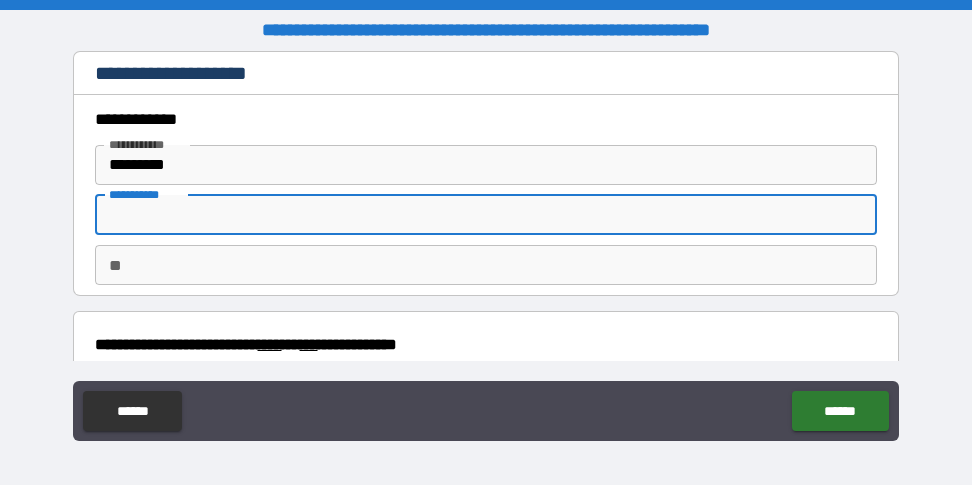 type on "*" 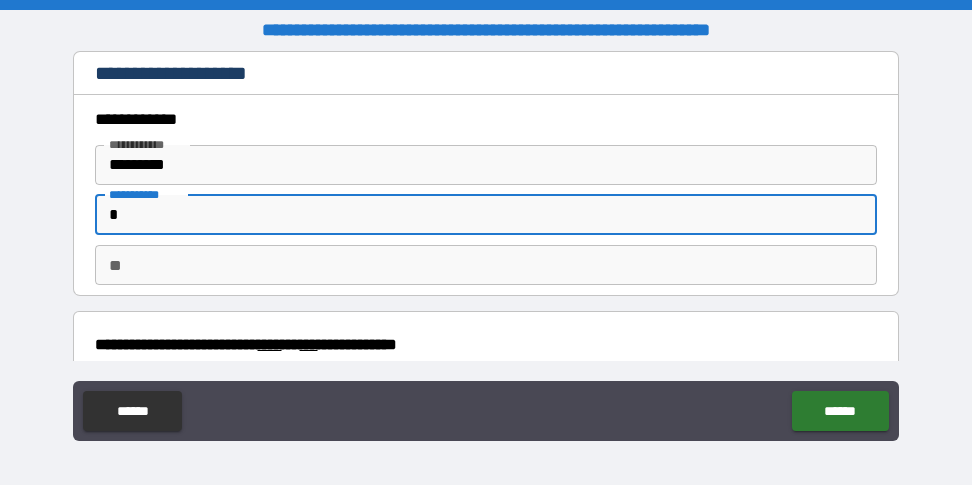 type on "*" 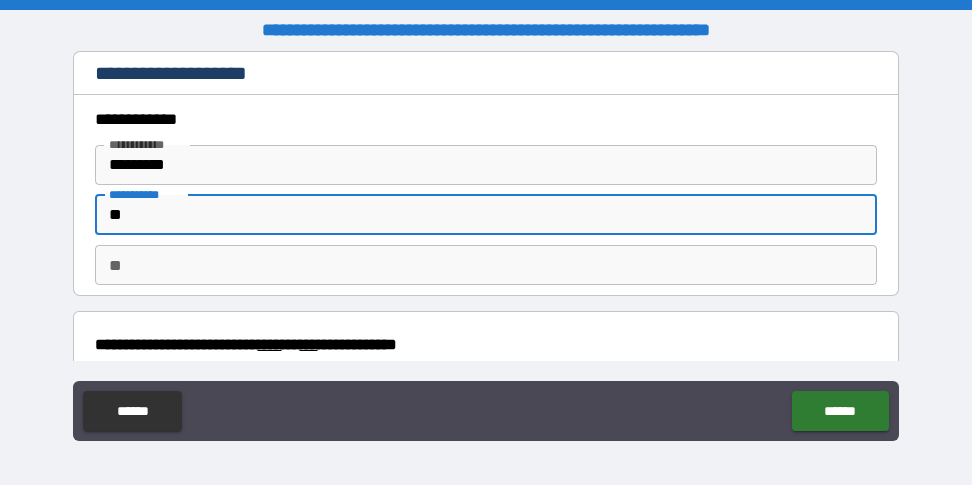 type on "***" 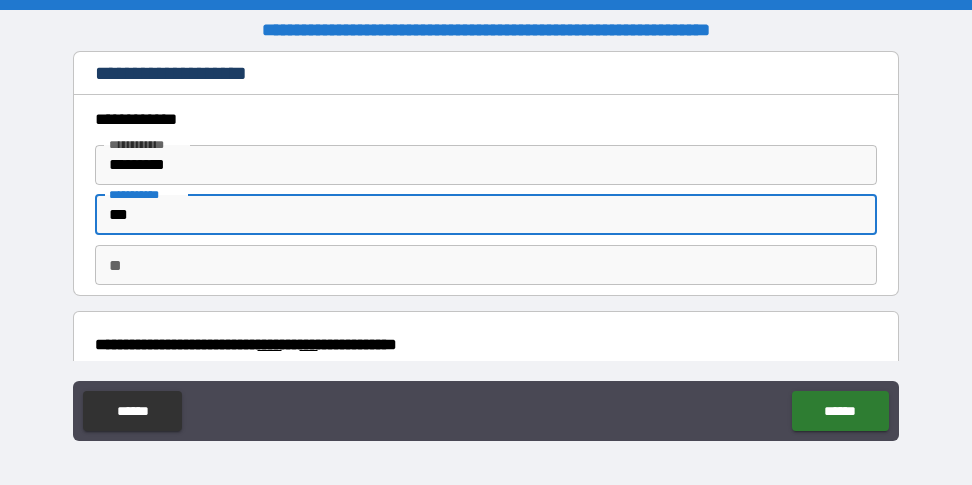type on "****" 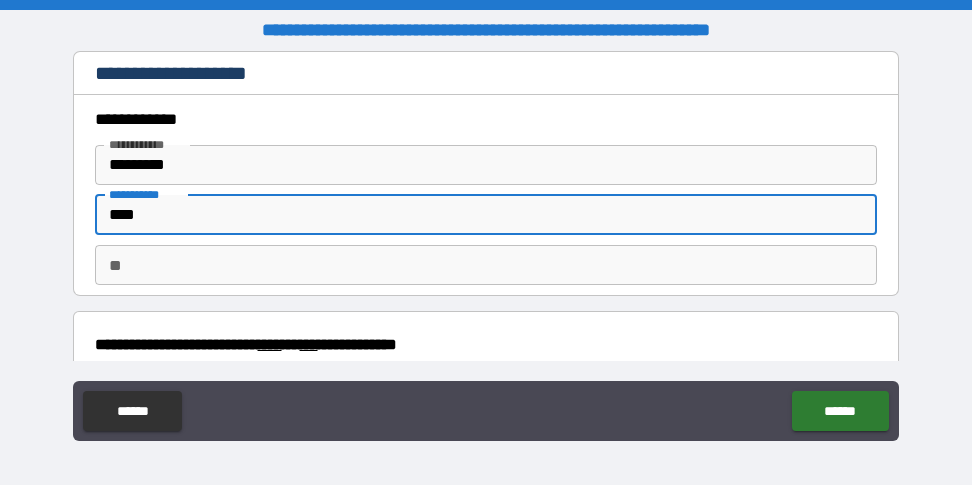 type on "*****" 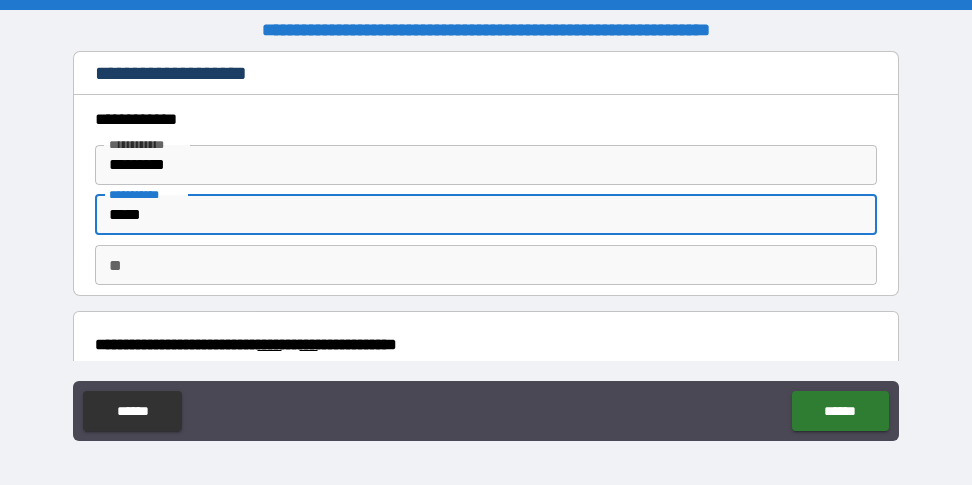 type on "******" 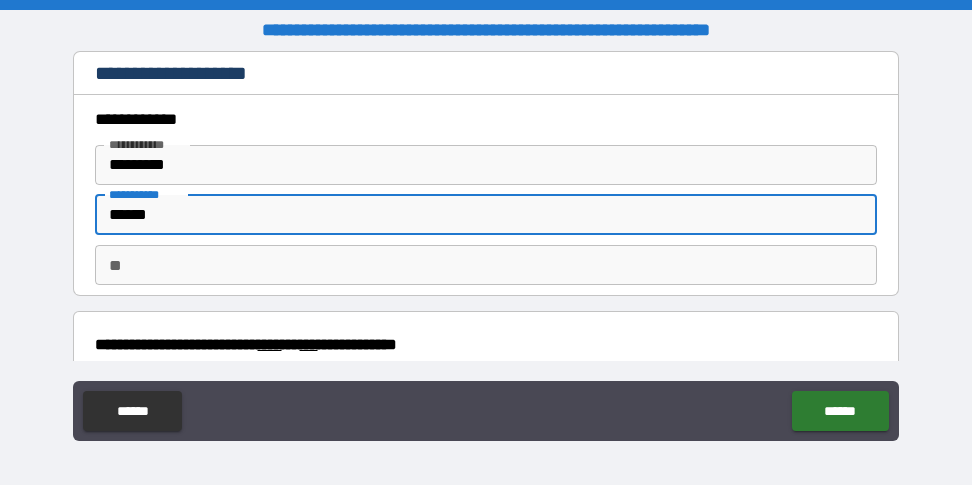type on "*" 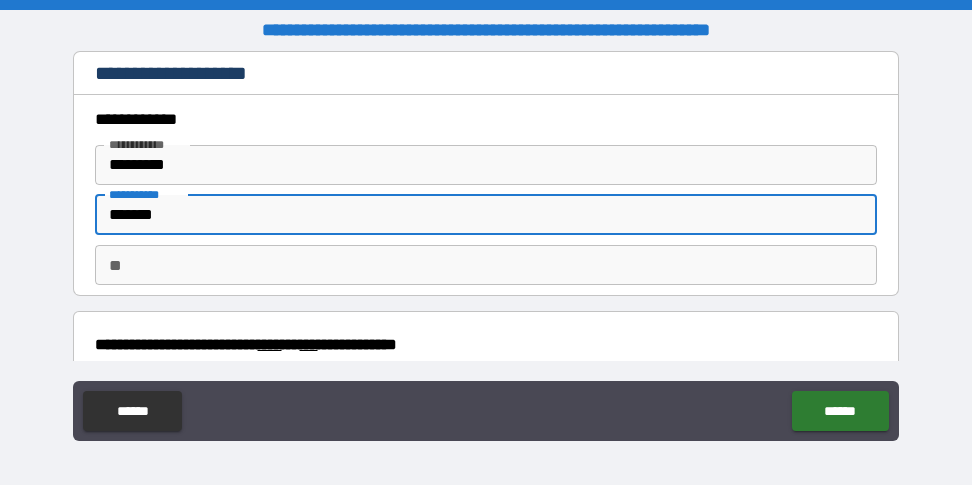 type on "*" 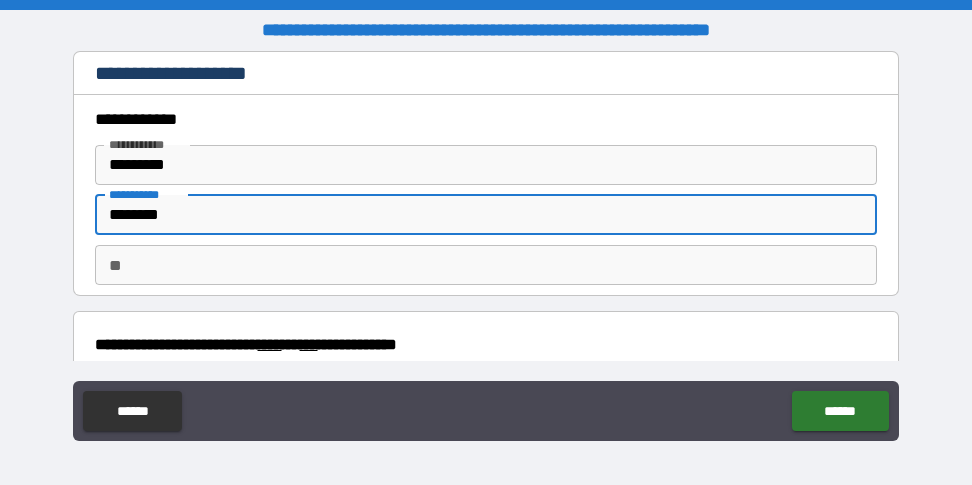 type on "*" 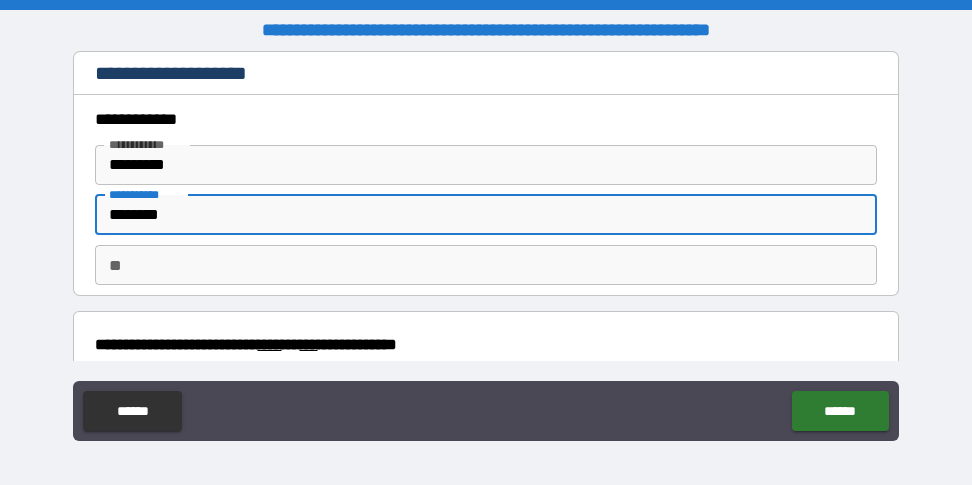 type on "********" 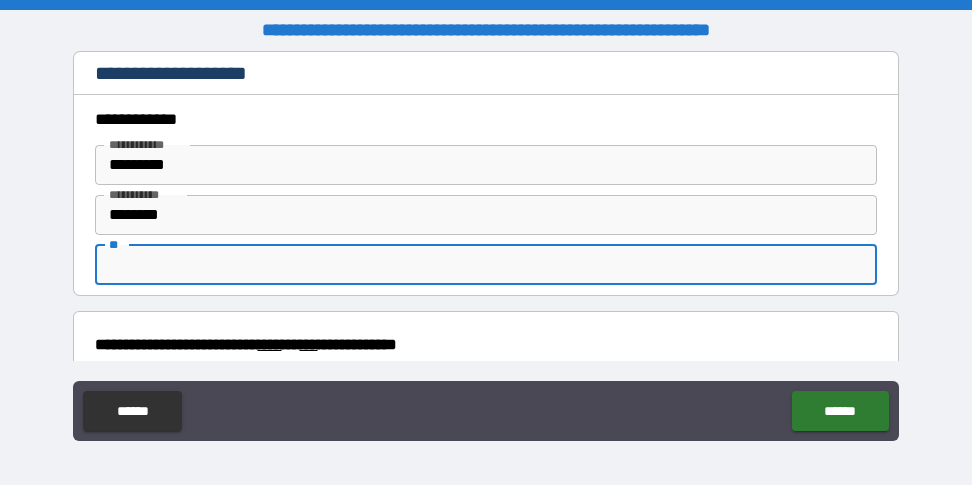 type on "*" 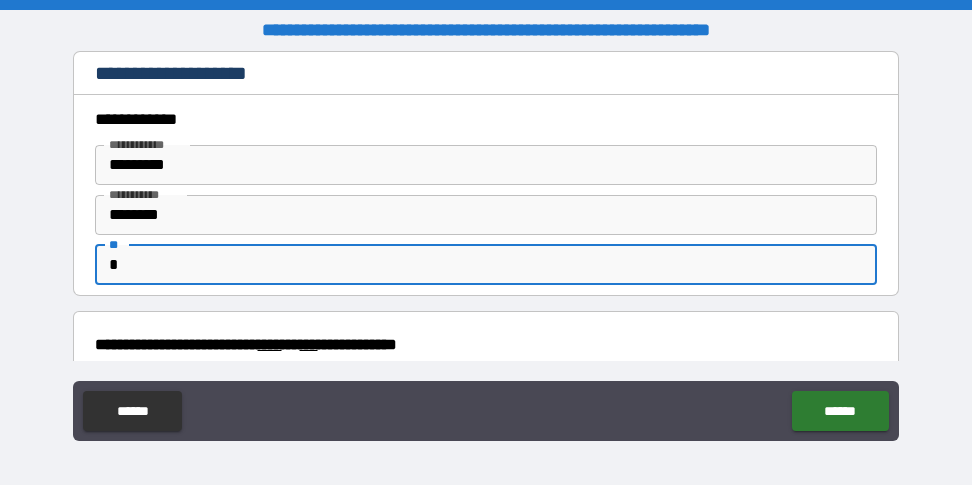 type on "*" 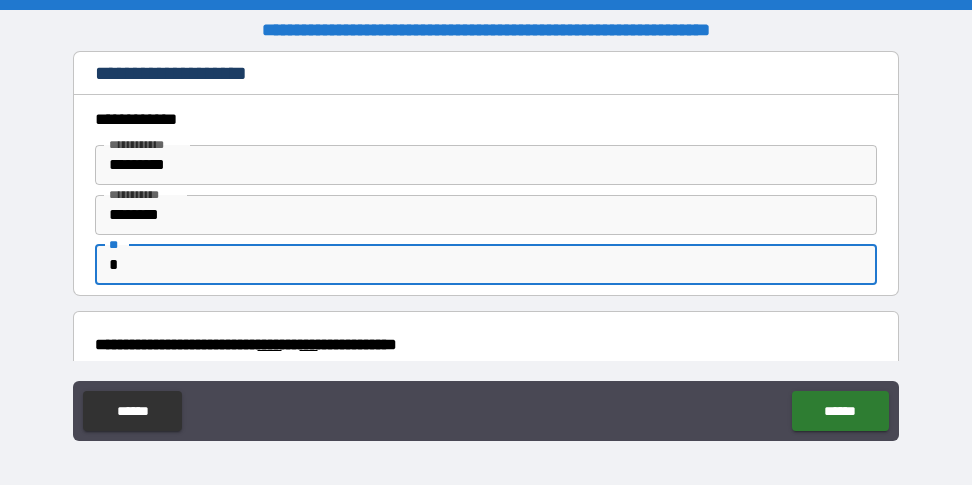 type 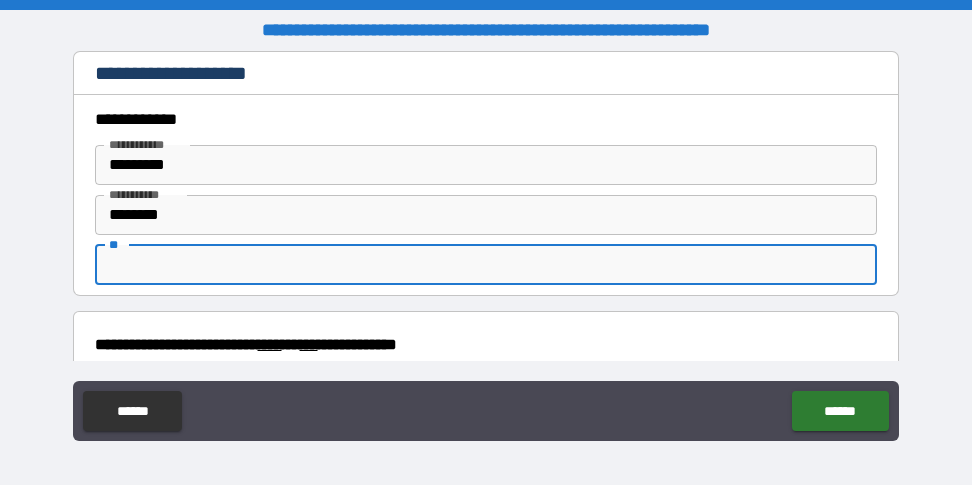 type on "*" 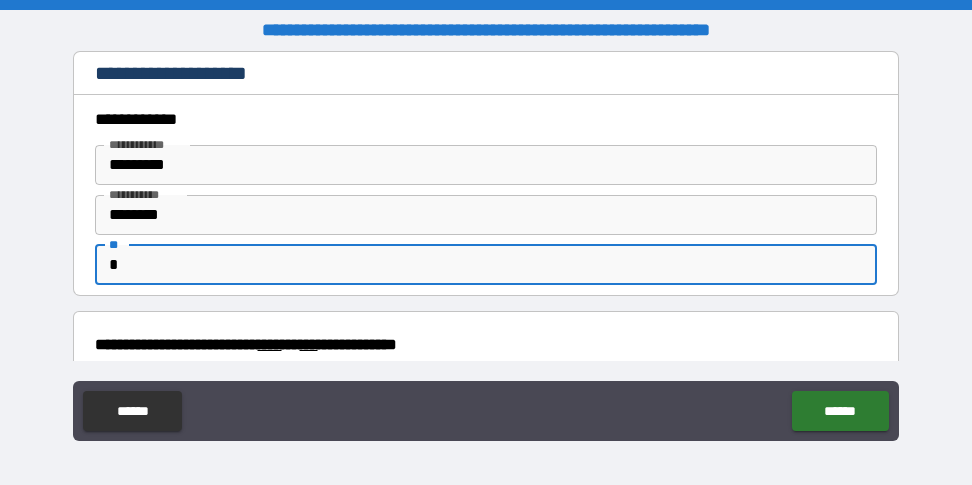 type on "*" 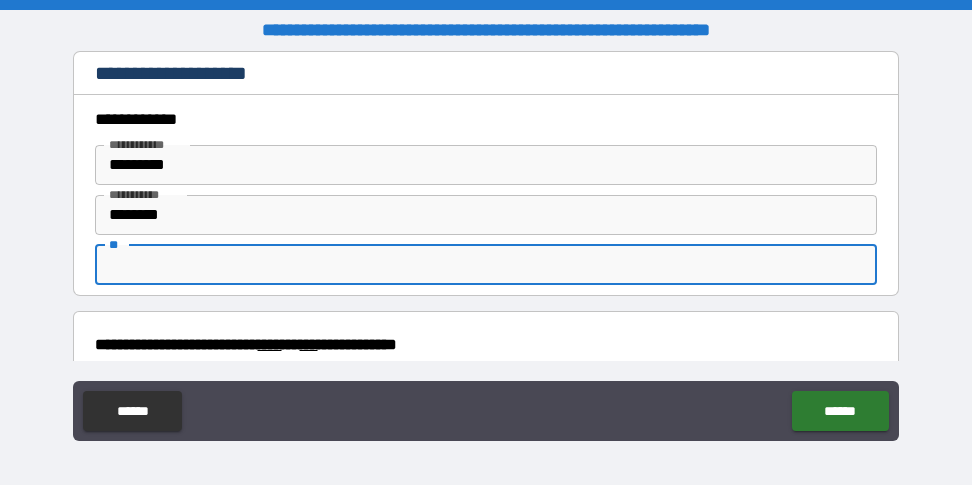 type on "*" 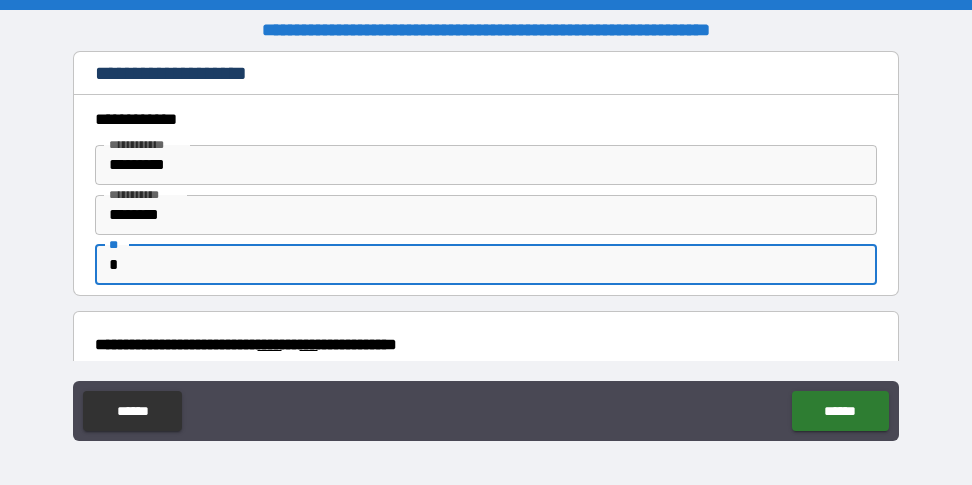 type on "*" 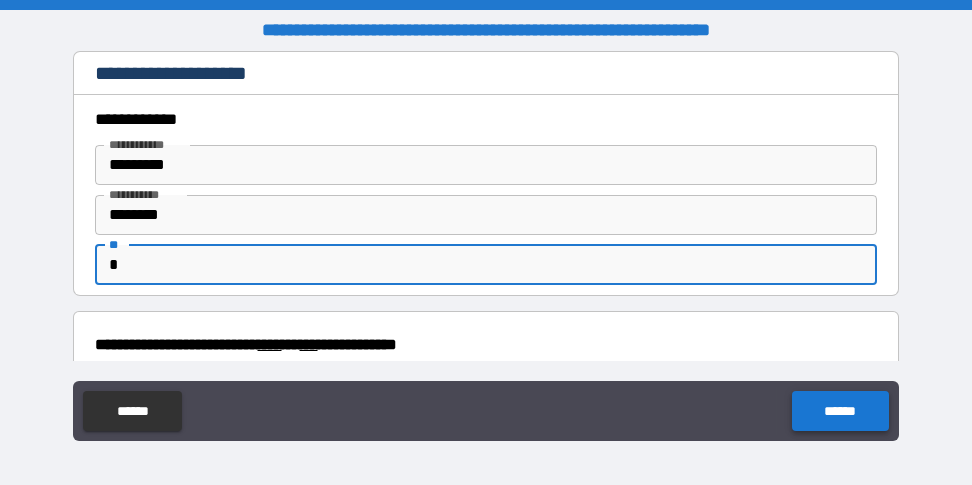 type on "*" 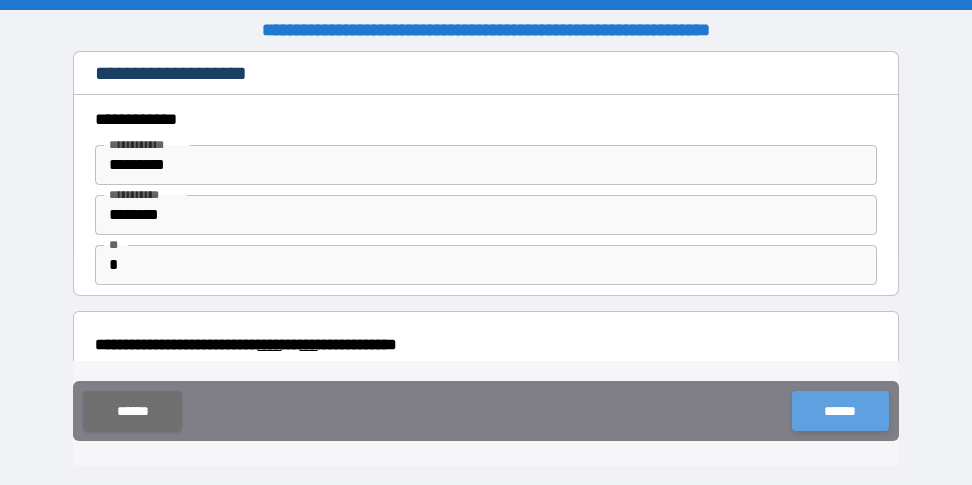 click on "******" at bounding box center (840, 411) 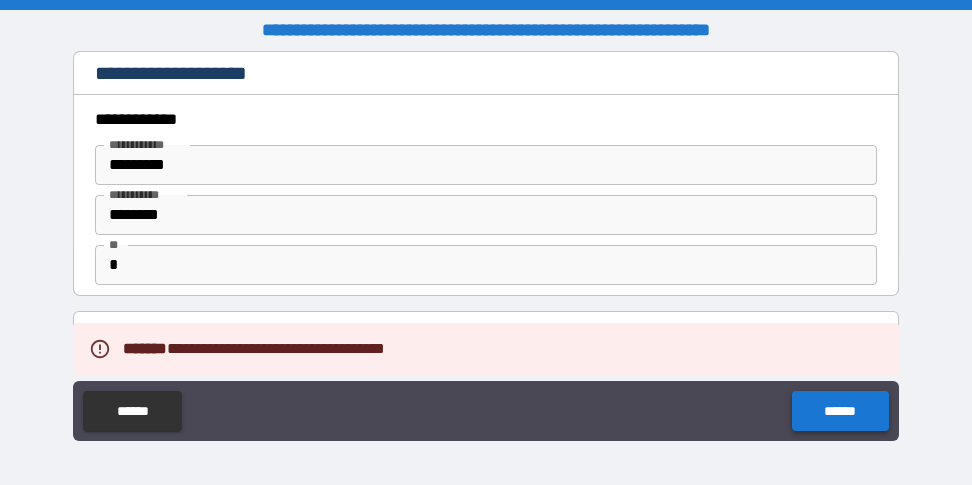 type on "*" 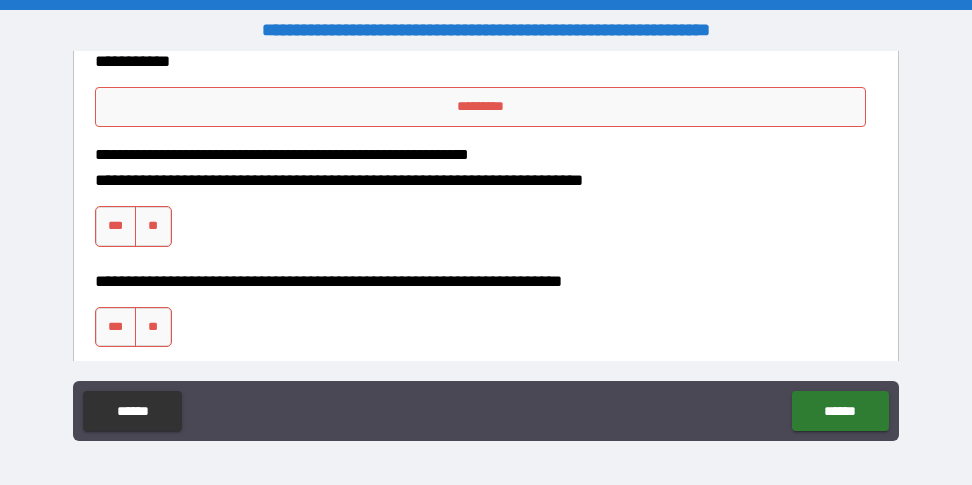 scroll, scrollTop: 3400, scrollLeft: 0, axis: vertical 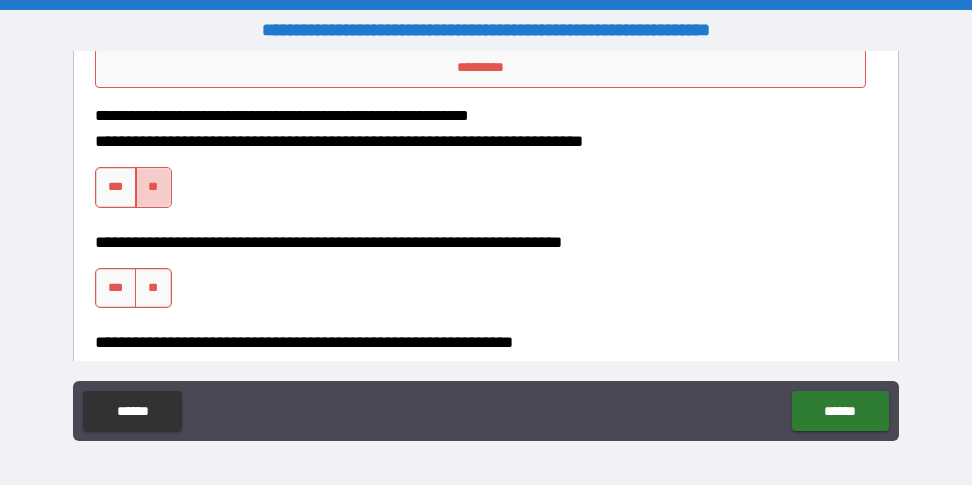 click on "**" at bounding box center [153, 187] 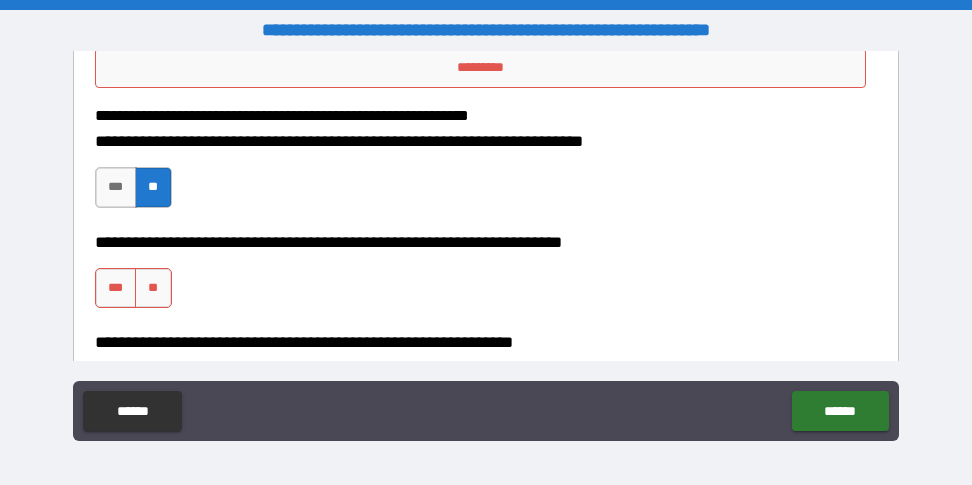 type on "*" 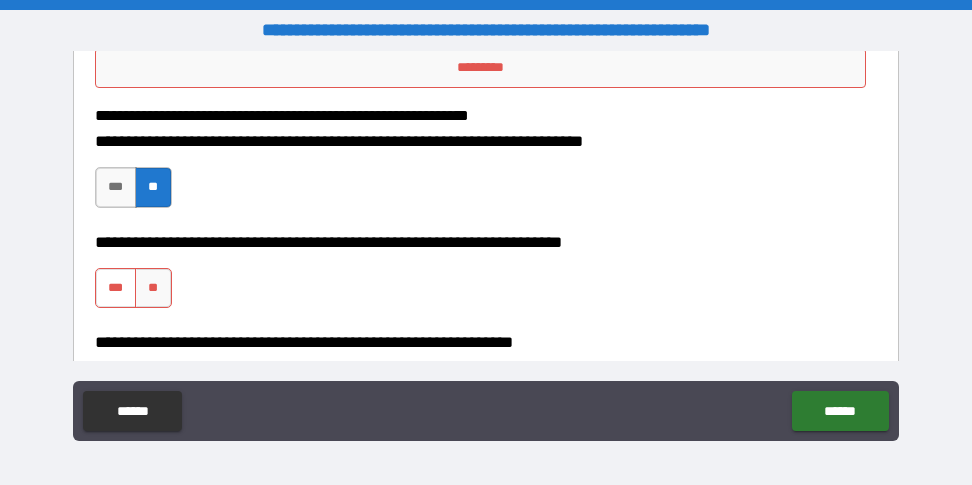 click on "***" at bounding box center [116, 288] 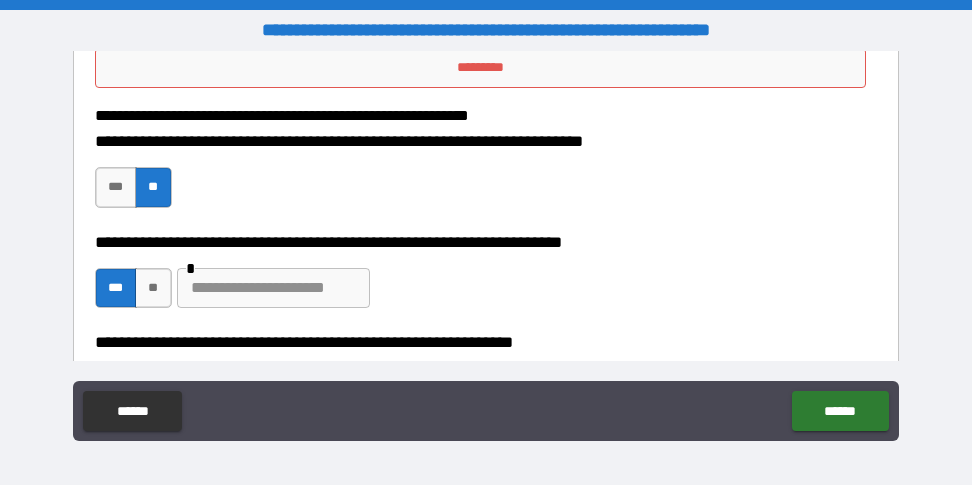 type on "*" 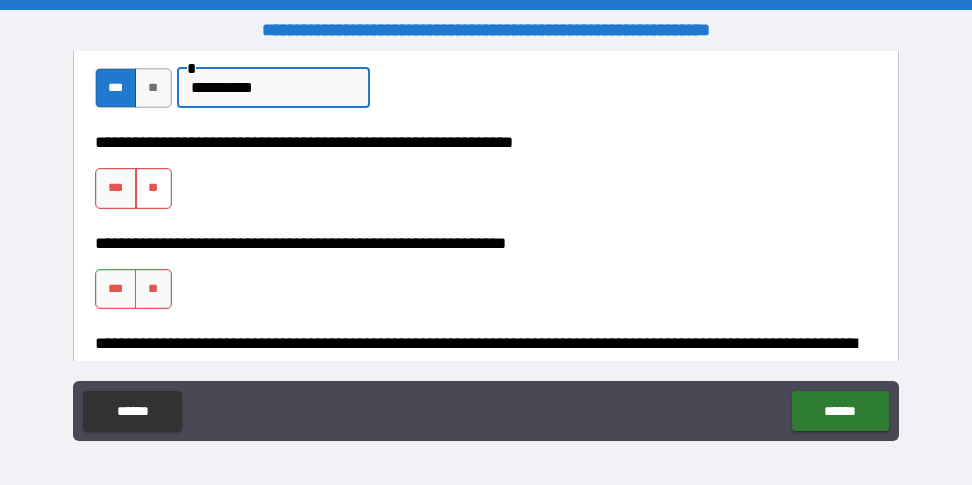 scroll, scrollTop: 3600, scrollLeft: 0, axis: vertical 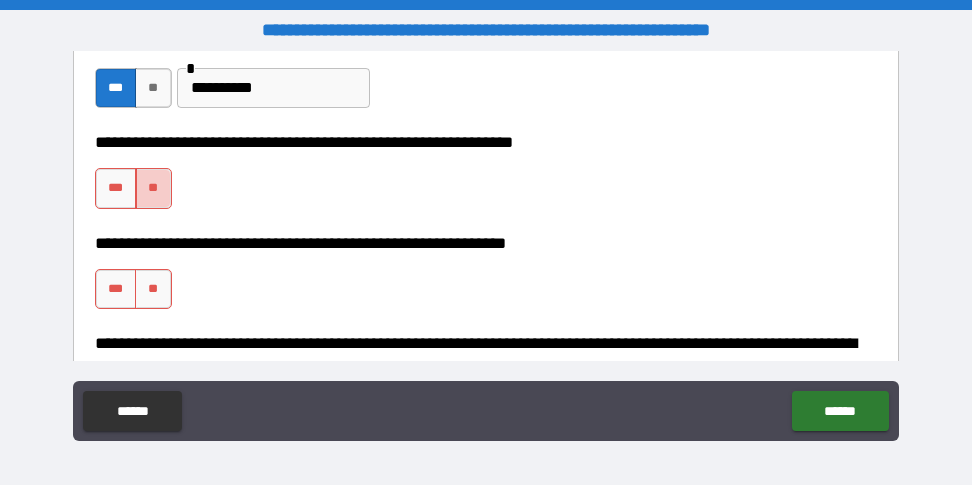 click on "**" at bounding box center [153, 188] 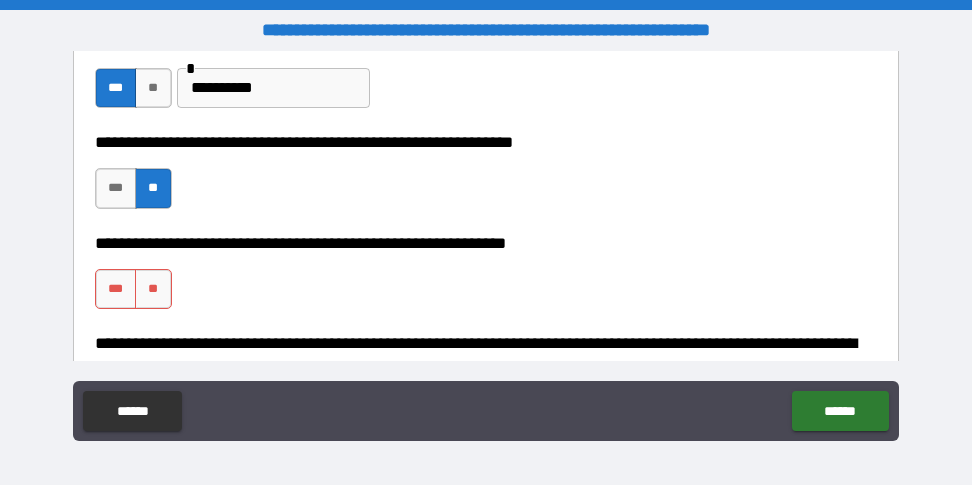type on "*" 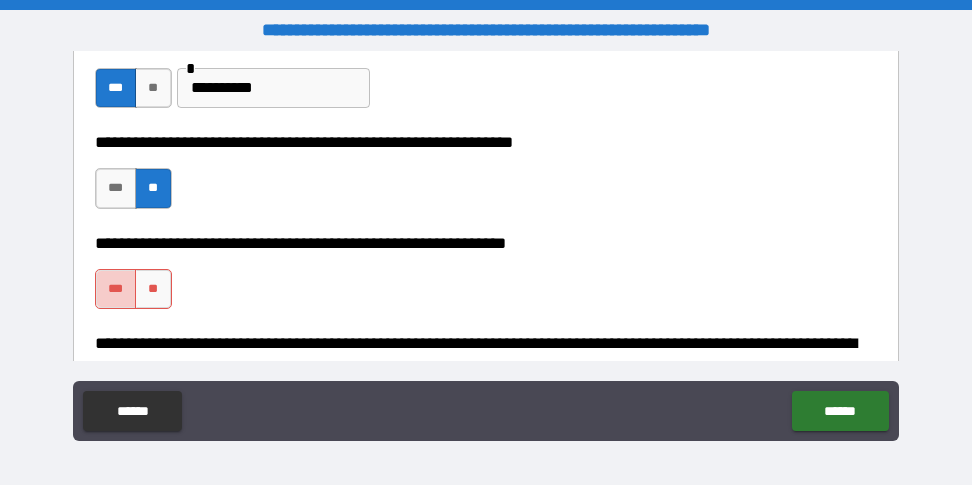click on "***" at bounding box center [116, 289] 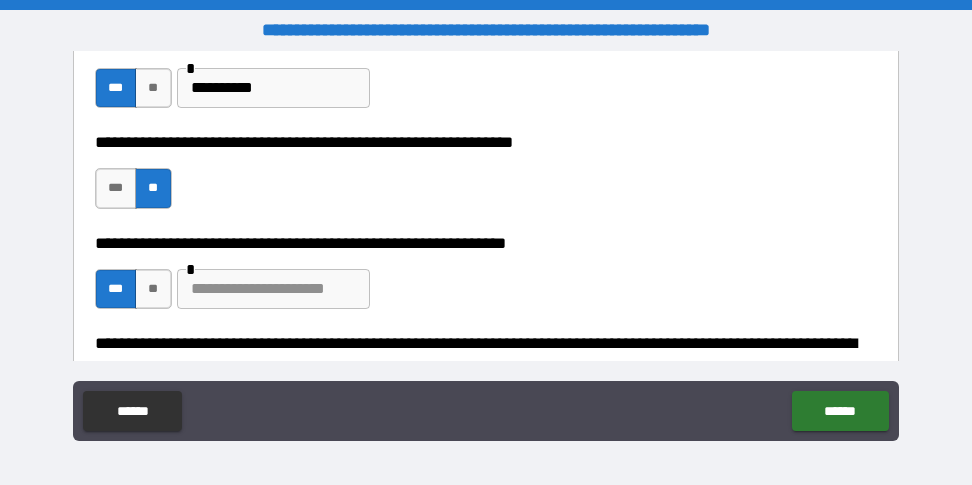type on "*" 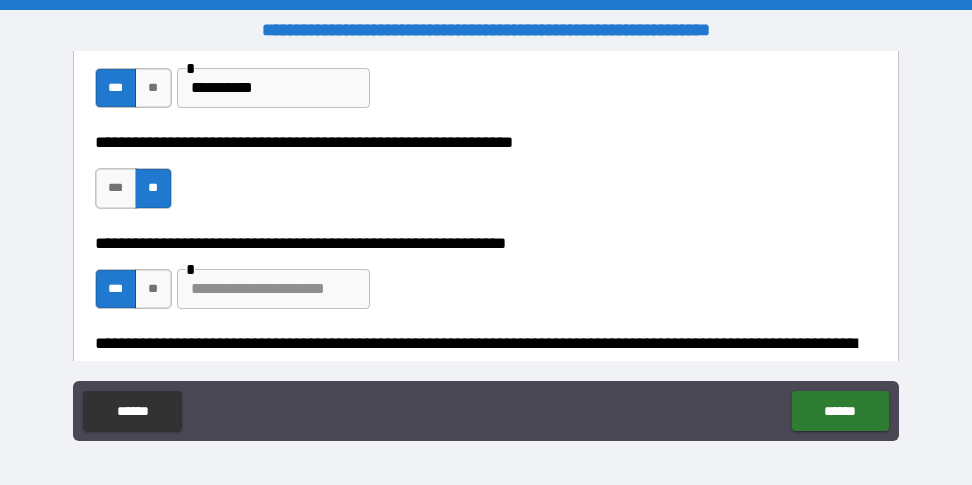 click at bounding box center [273, 289] 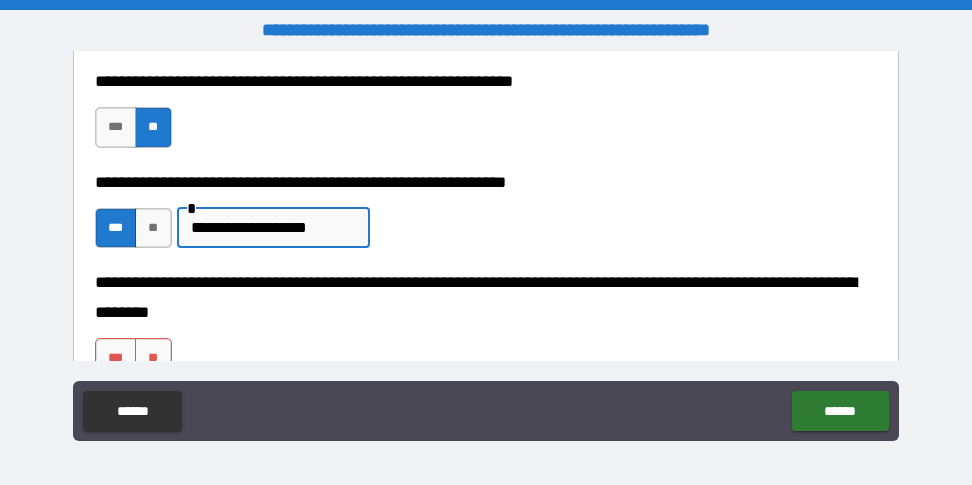 scroll, scrollTop: 3700, scrollLeft: 0, axis: vertical 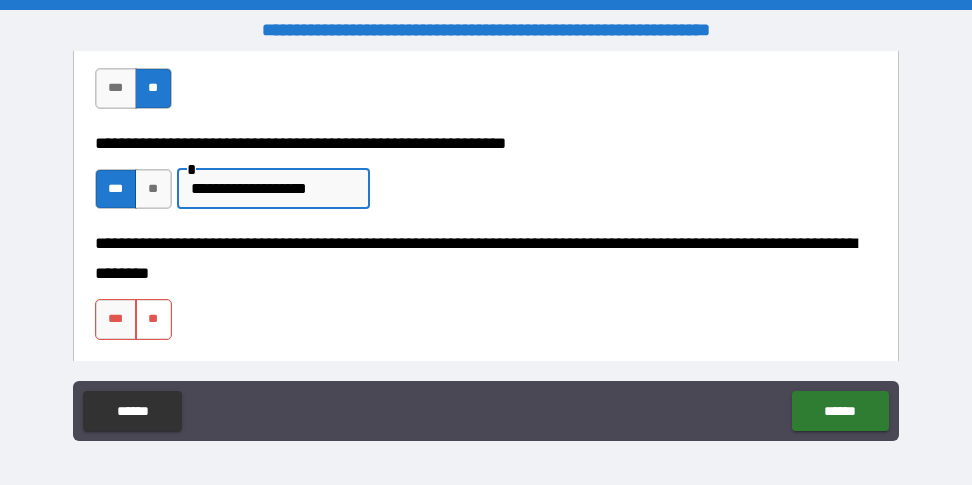 type on "**********" 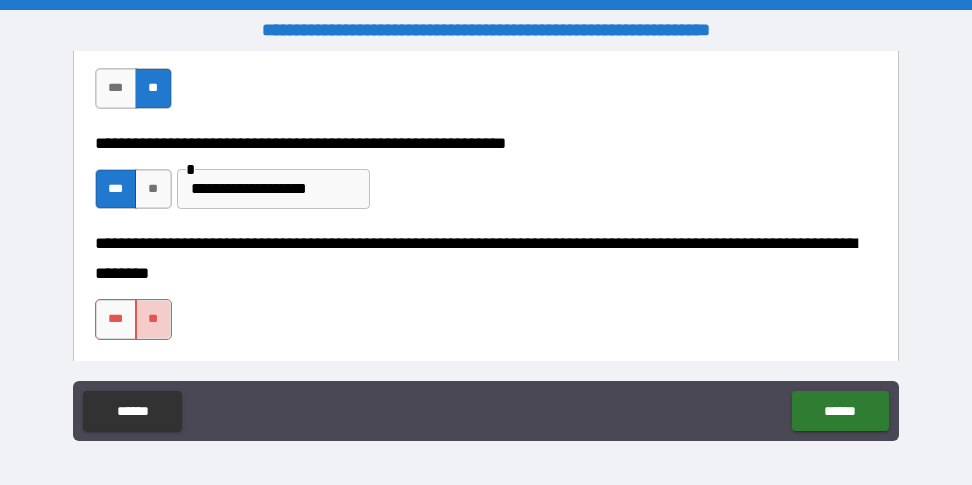 type on "*" 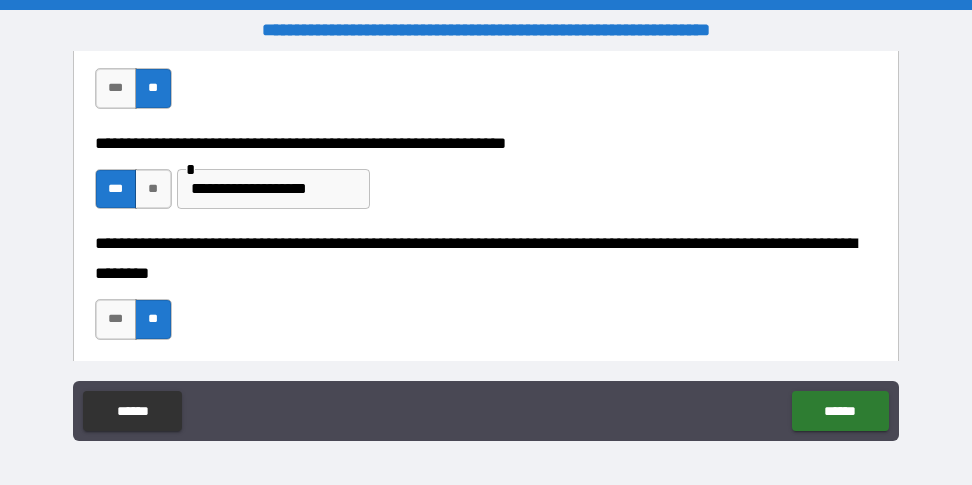 type on "*" 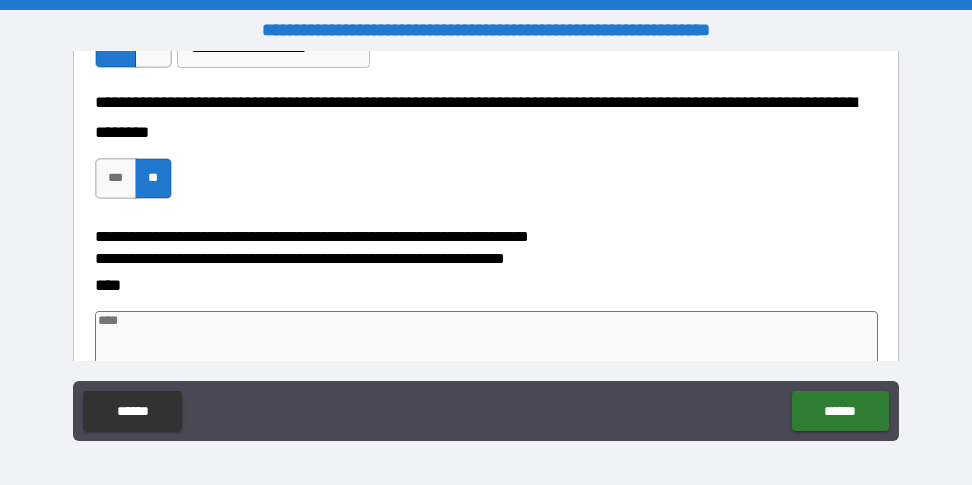 scroll, scrollTop: 3900, scrollLeft: 0, axis: vertical 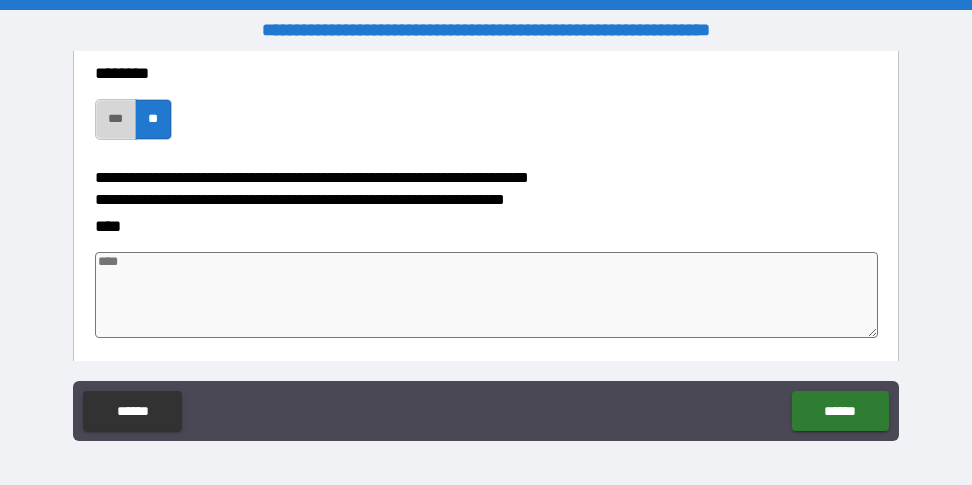 click on "***" at bounding box center [116, 119] 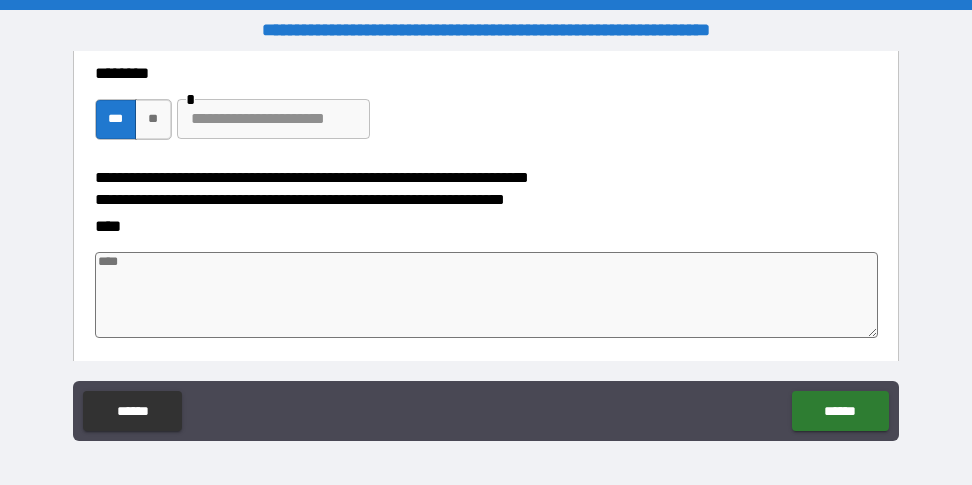type on "*" 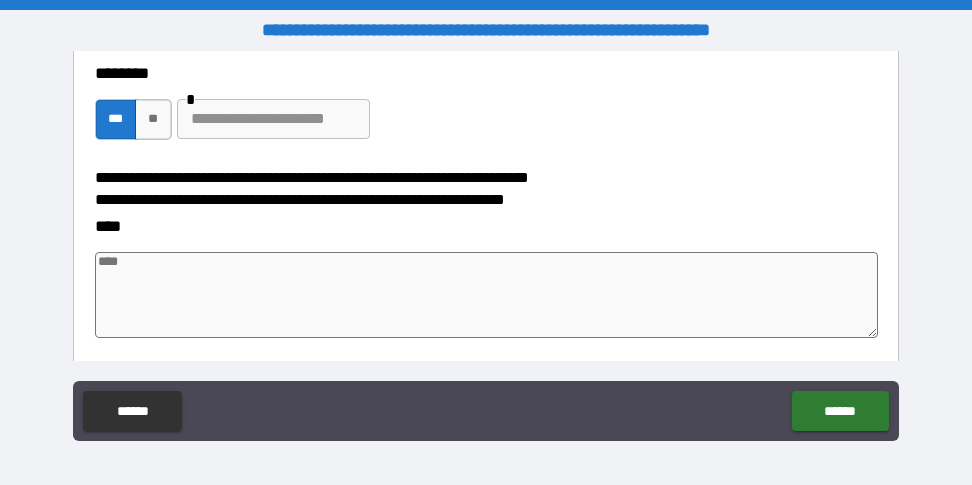 type on "*" 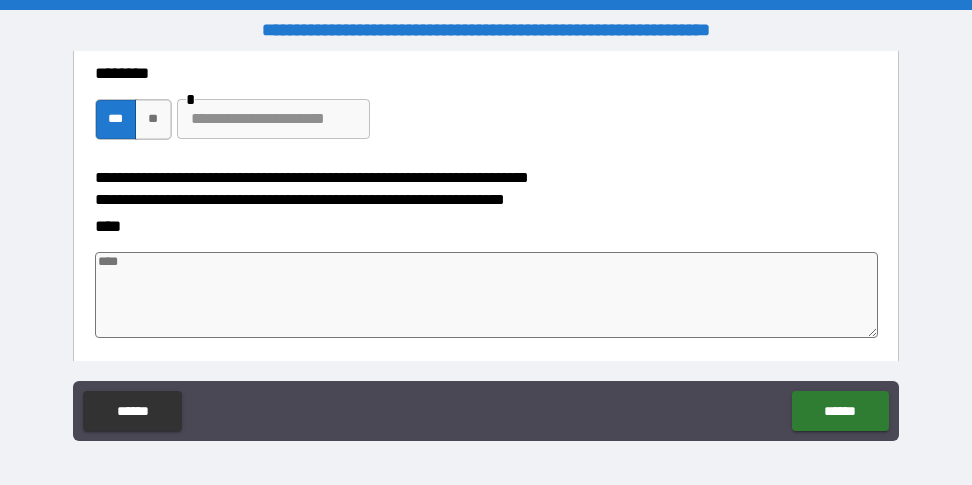 click at bounding box center [487, 295] 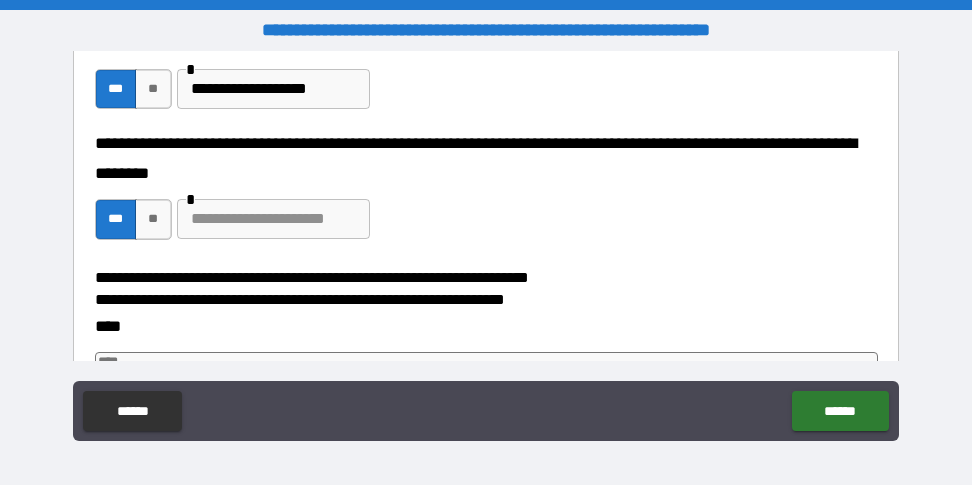 scroll, scrollTop: 3800, scrollLeft: 0, axis: vertical 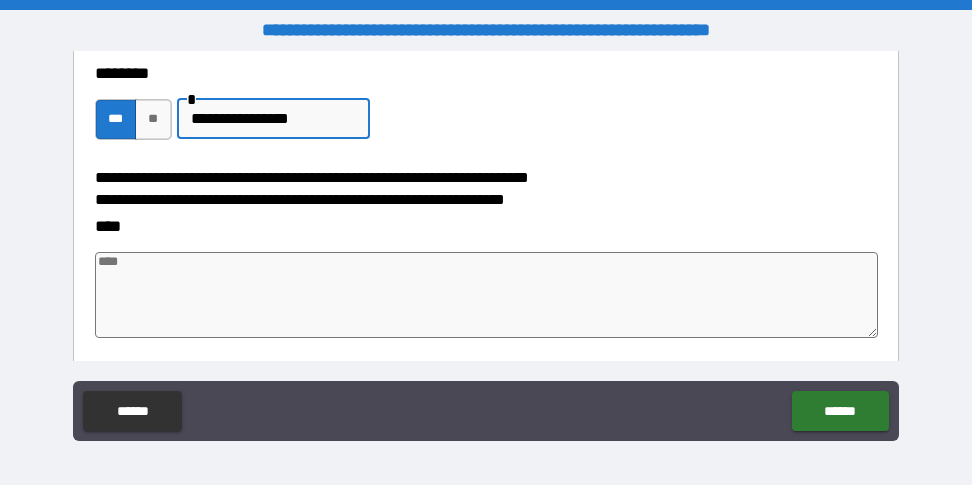 type on "**********" 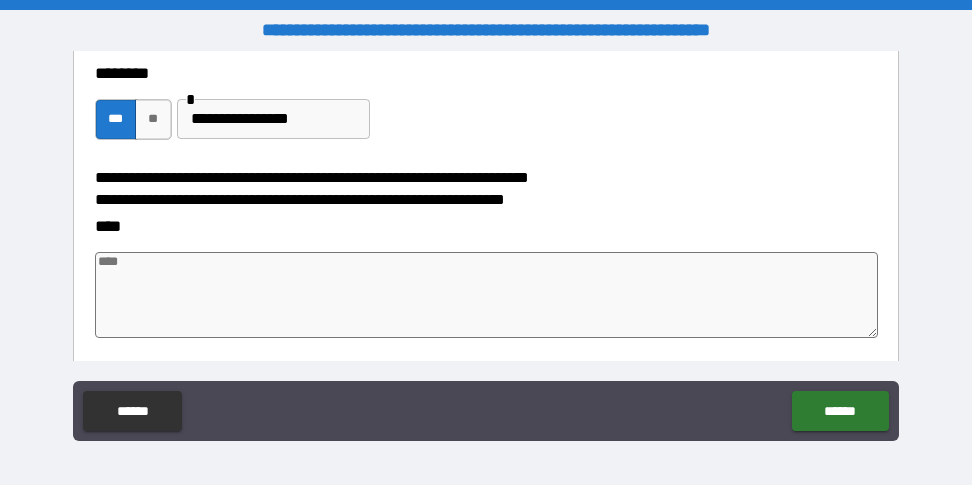 type on "*" 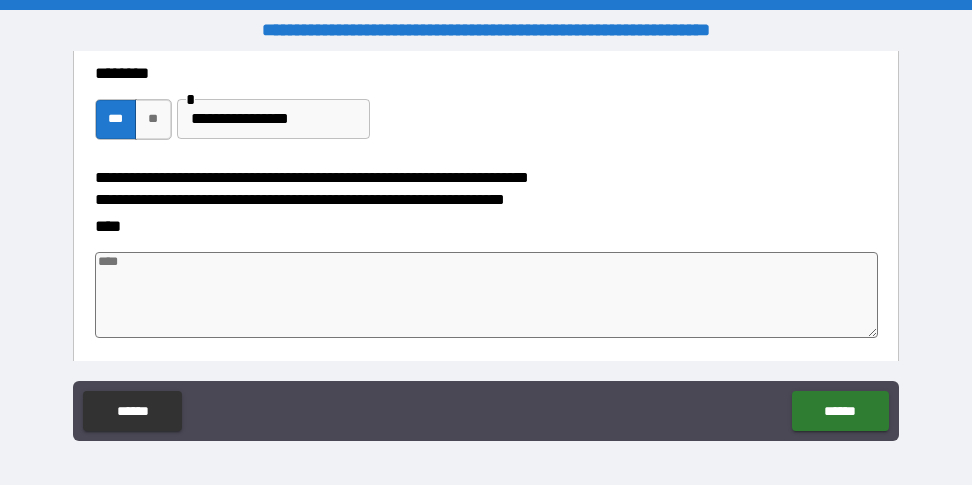 type on "*" 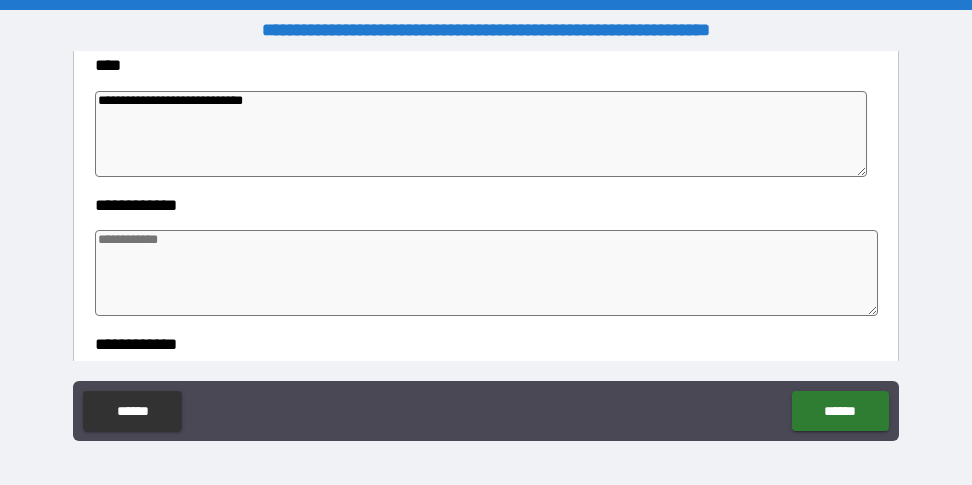scroll, scrollTop: 4100, scrollLeft: 0, axis: vertical 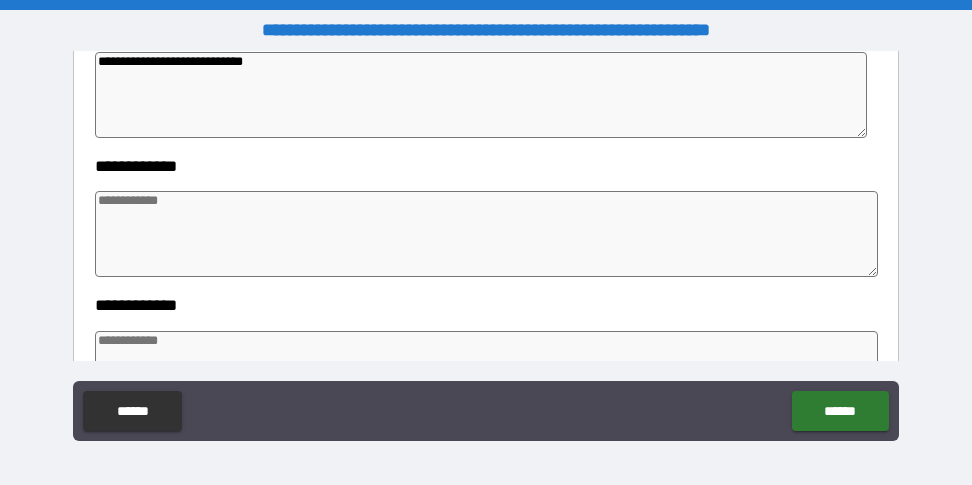 click at bounding box center [487, 234] 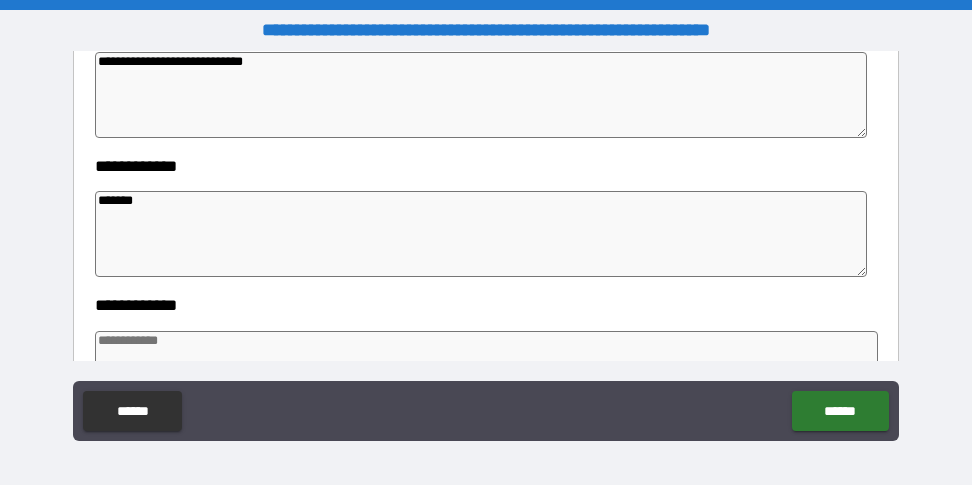click on "**********" at bounding box center [486, 238] 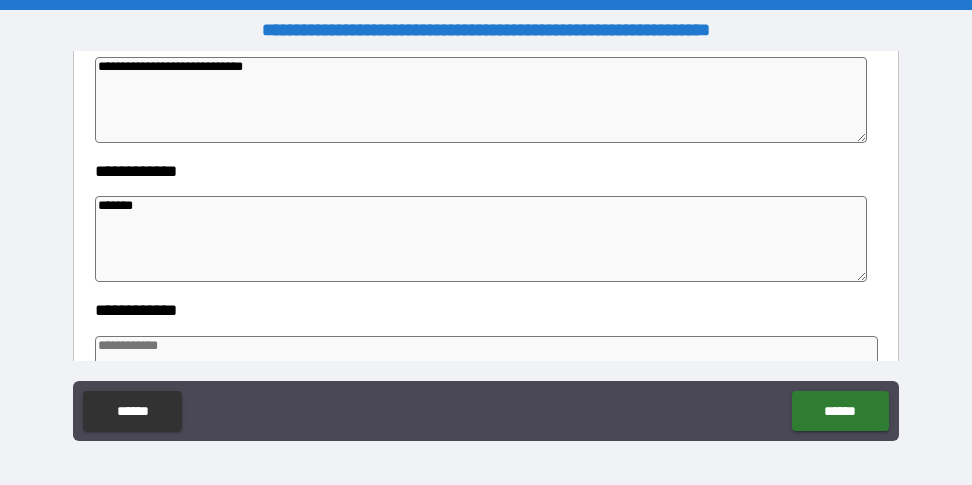 drag, startPoint x: 298, startPoint y: 56, endPoint x: 208, endPoint y: 67, distance: 90.66973 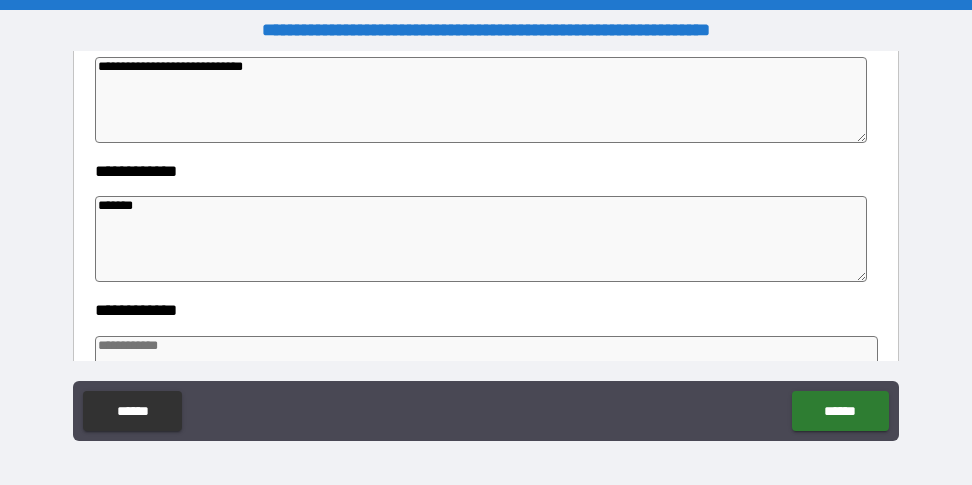 click on "**********" at bounding box center [481, 100] 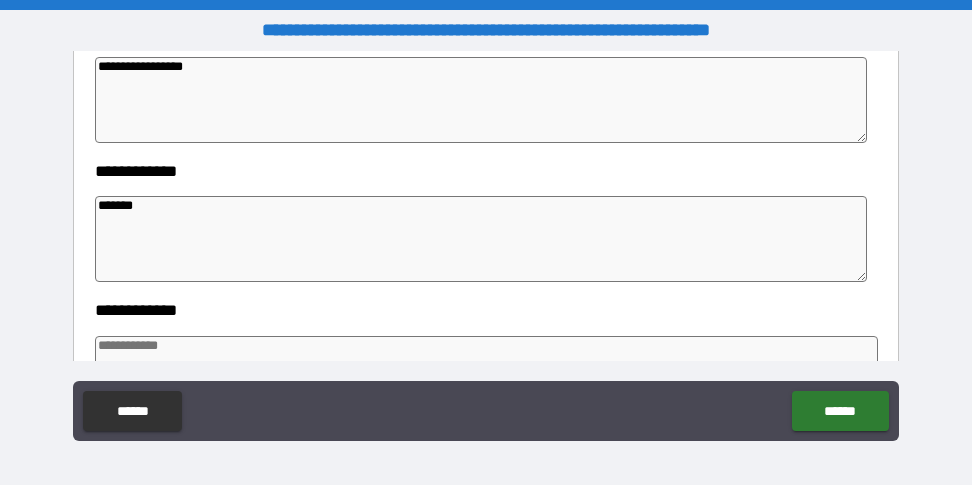 click at bounding box center (487, 379) 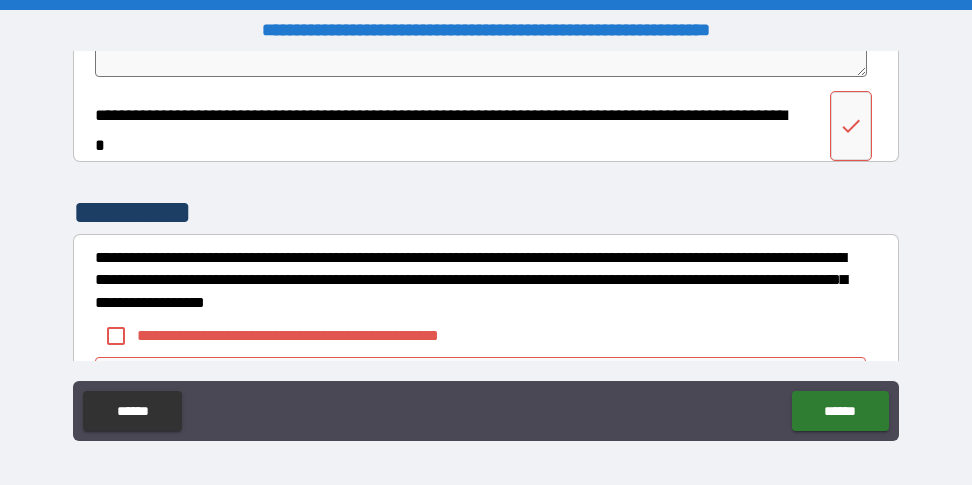 scroll, scrollTop: 4495, scrollLeft: 0, axis: vertical 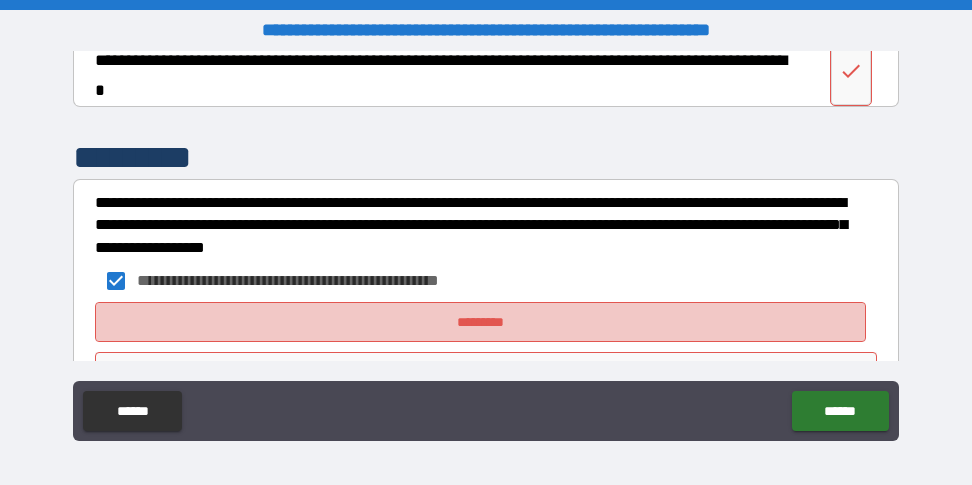 click on "*********" at bounding box center (480, 322) 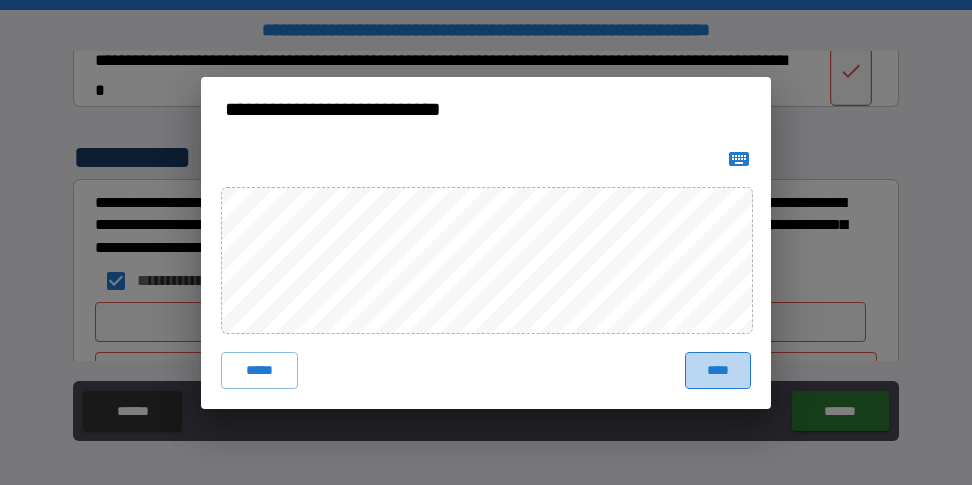 click on "****" at bounding box center (718, 370) 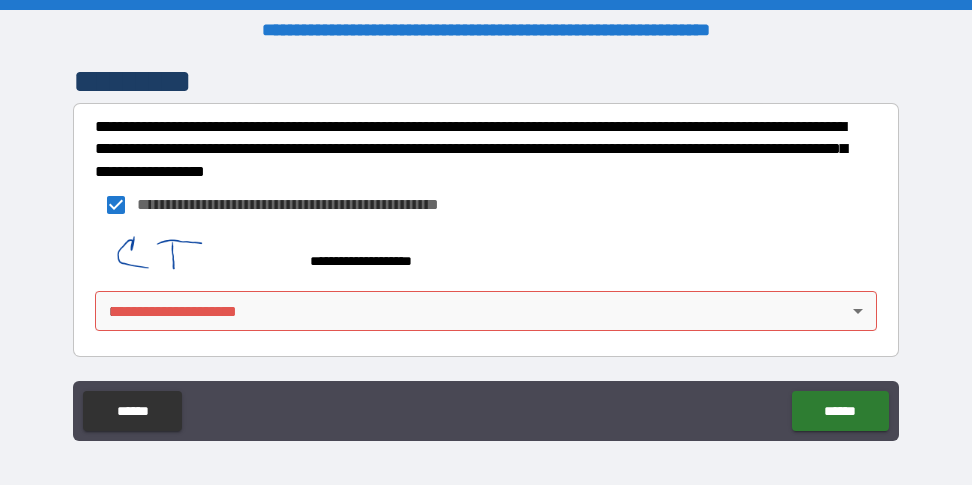 scroll, scrollTop: 4572, scrollLeft: 0, axis: vertical 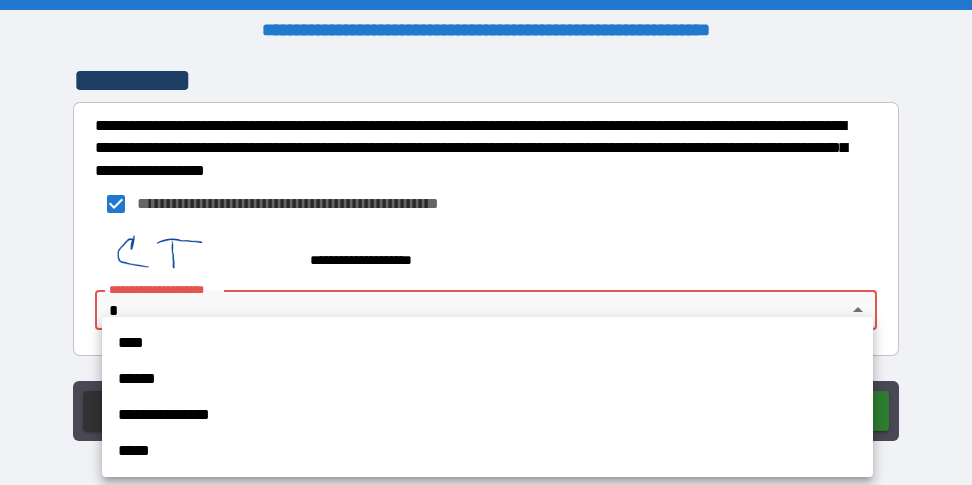 click on "**********" at bounding box center (486, 242) 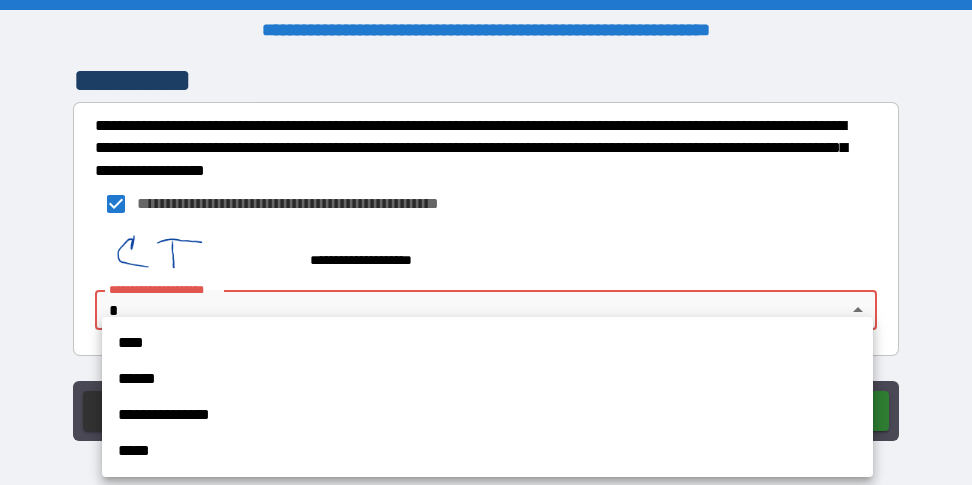 click on "****" at bounding box center [487, 343] 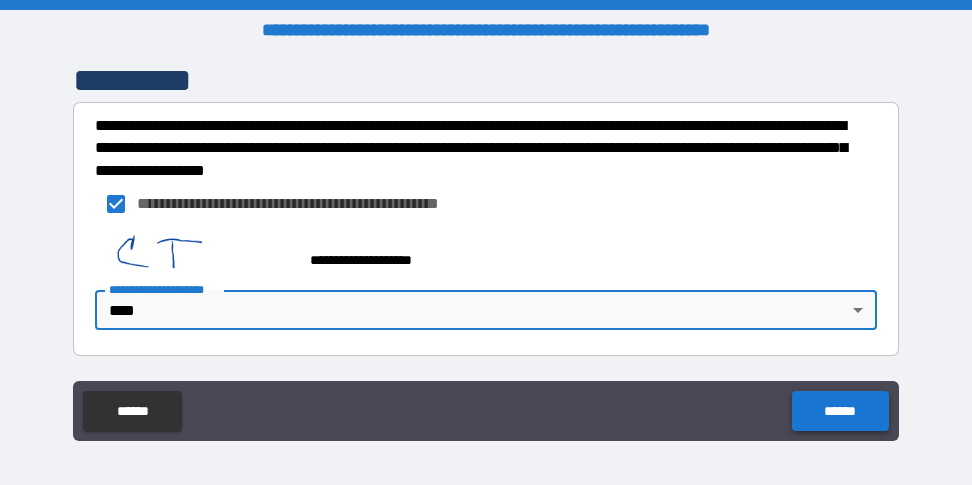 click on "******" at bounding box center [840, 411] 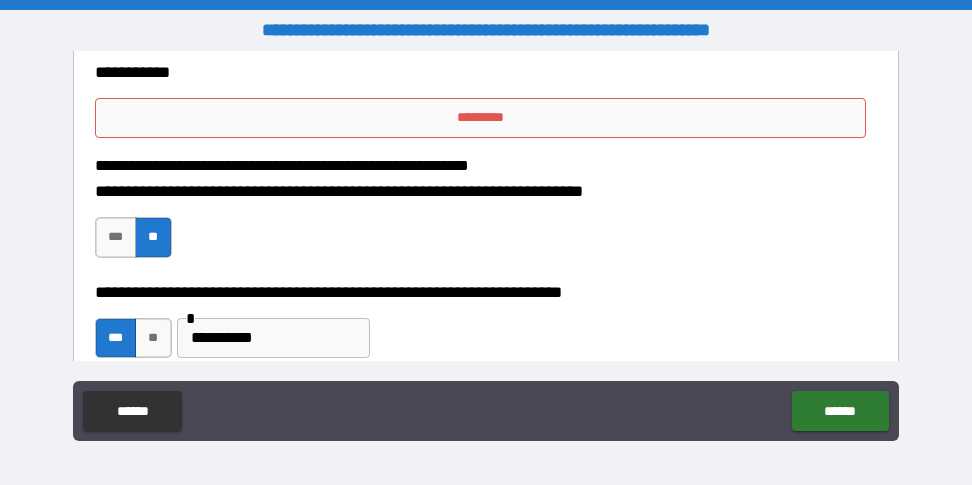 scroll, scrollTop: 3372, scrollLeft: 0, axis: vertical 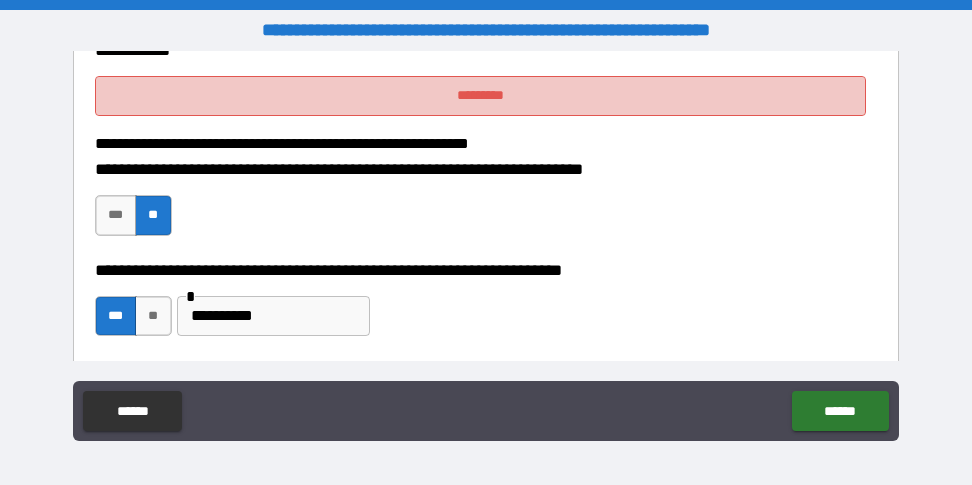 click on "*********" at bounding box center (480, 96) 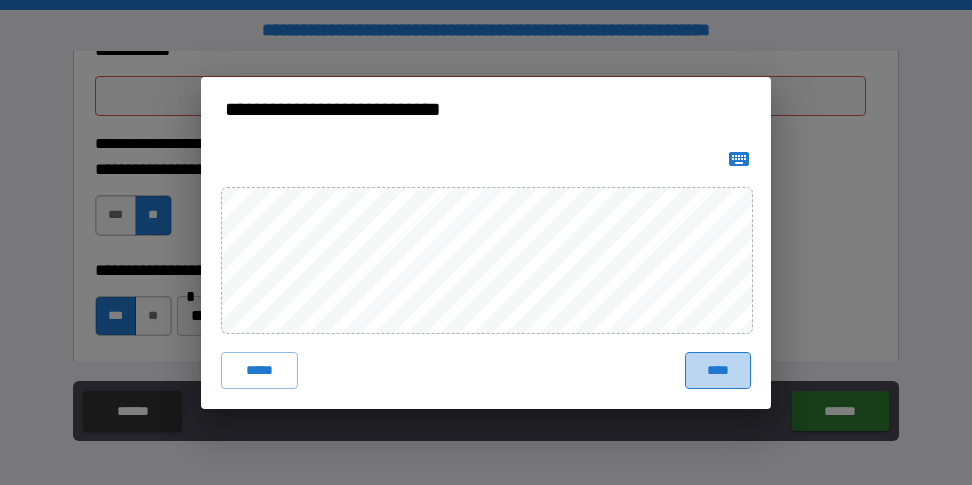 click on "****" at bounding box center [718, 370] 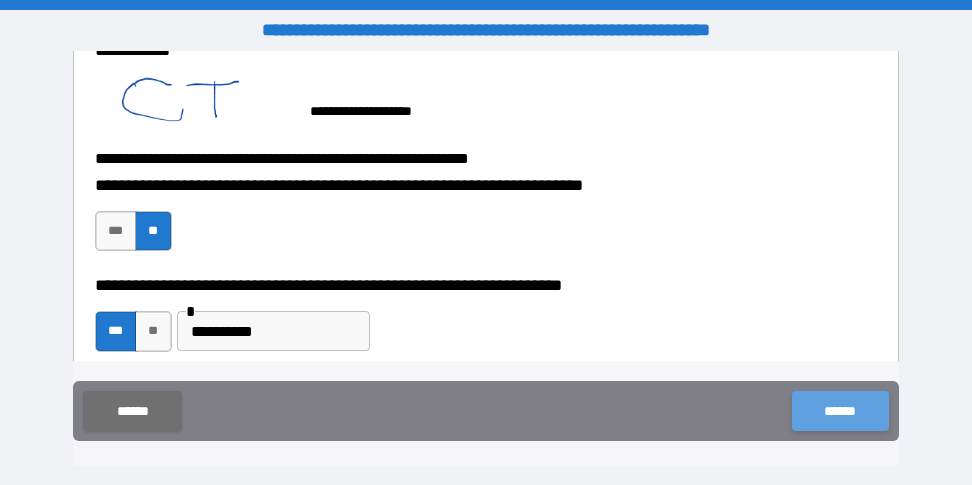 click on "******" at bounding box center (840, 411) 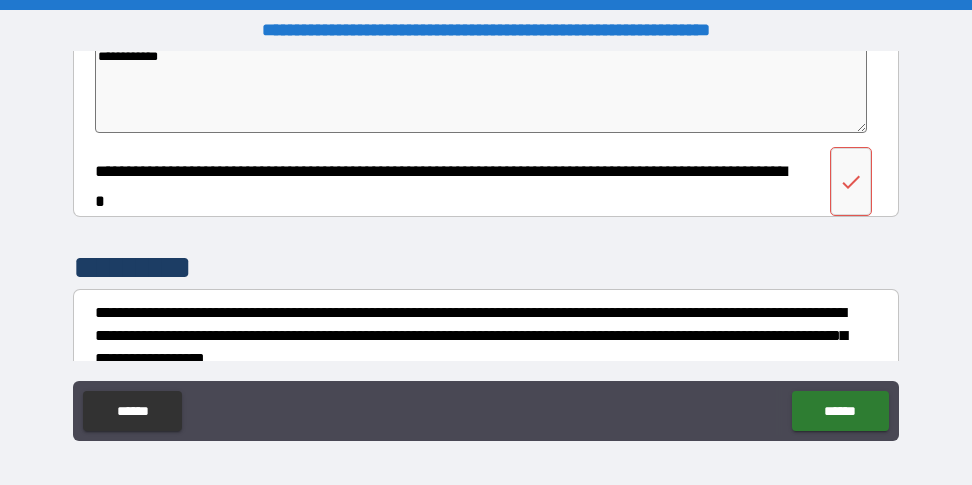 scroll, scrollTop: 4400, scrollLeft: 0, axis: vertical 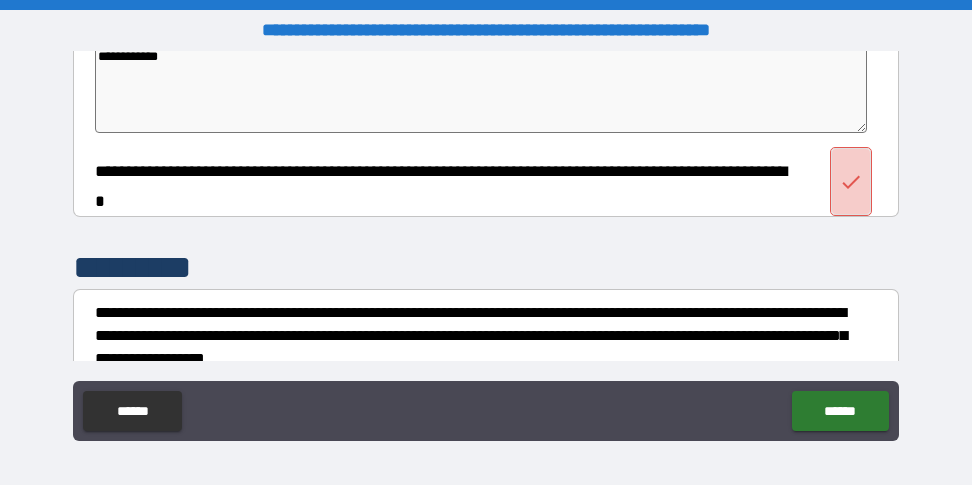 click 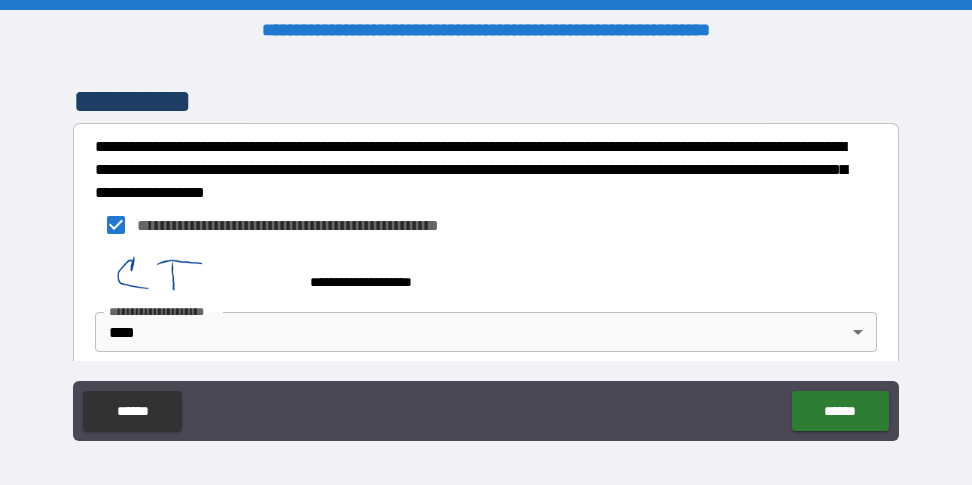 scroll, scrollTop: 4588, scrollLeft: 0, axis: vertical 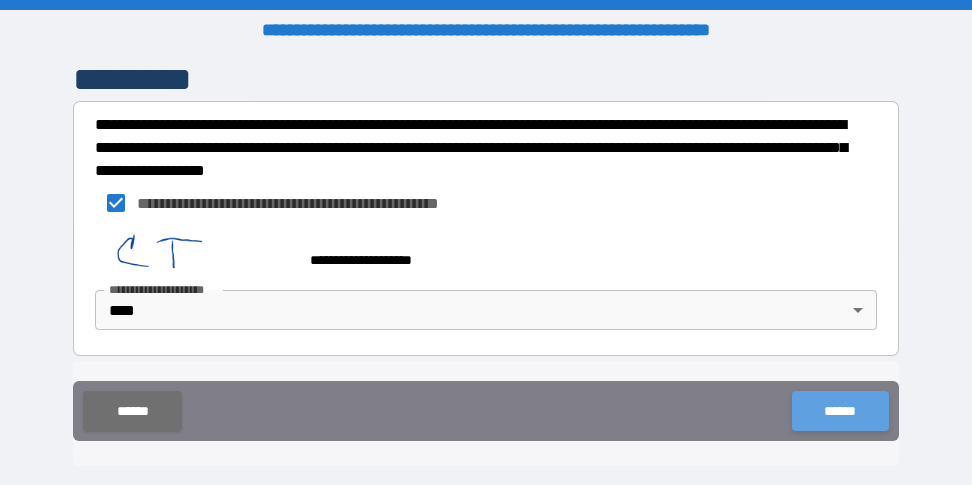 click on "******" at bounding box center (840, 411) 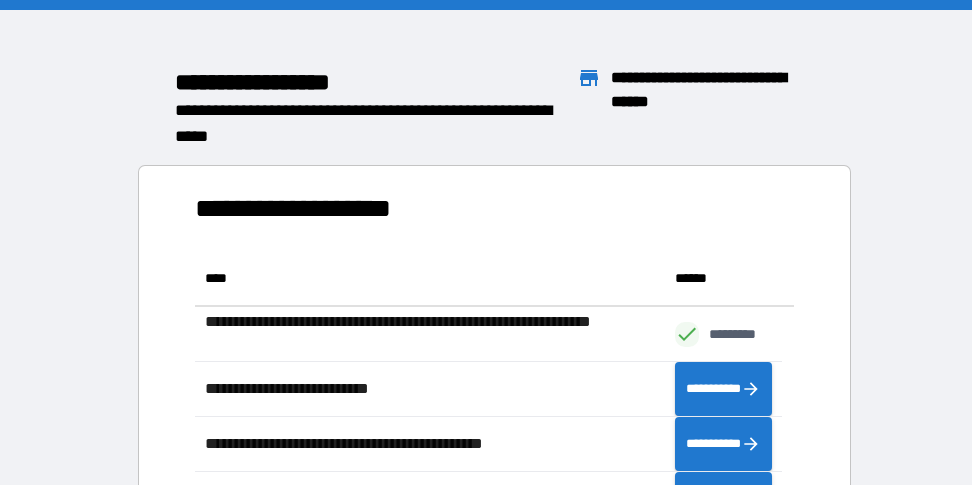 scroll, scrollTop: 261, scrollLeft: 572, axis: both 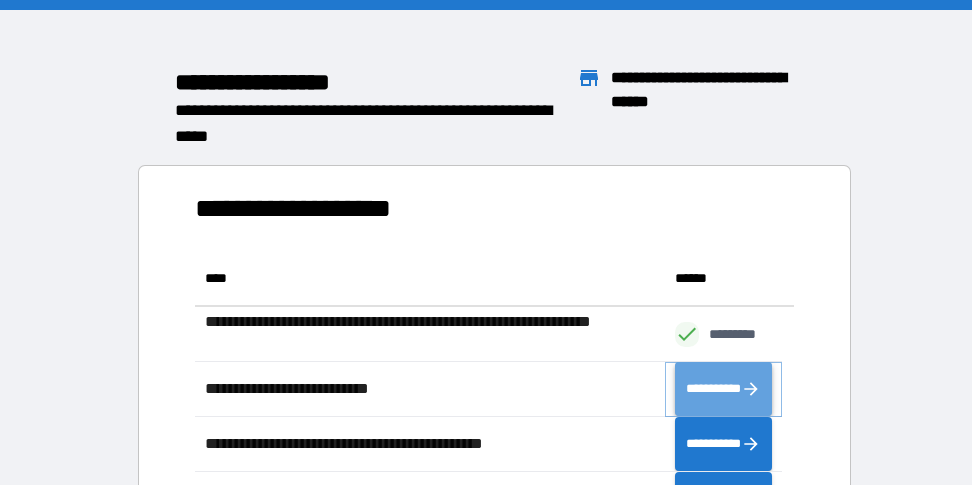 click on "**********" at bounding box center (724, 389) 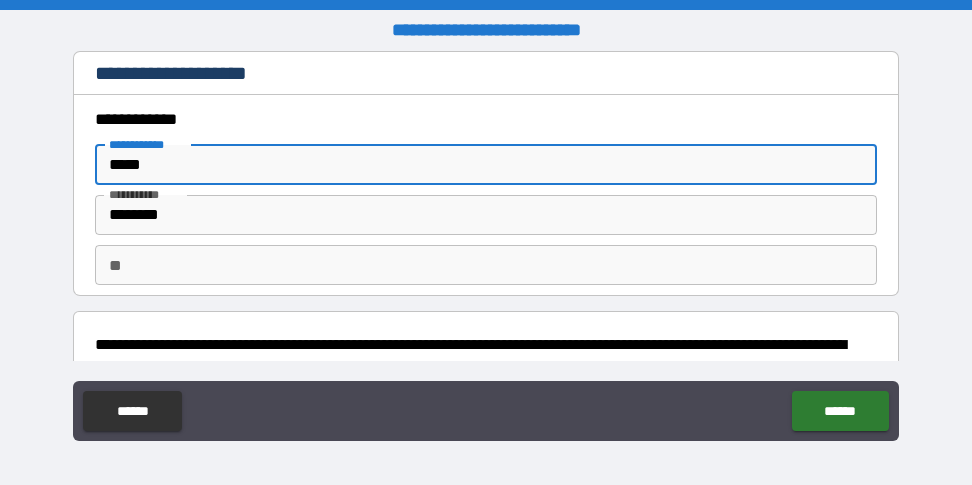 click on "*****" at bounding box center [486, 165] 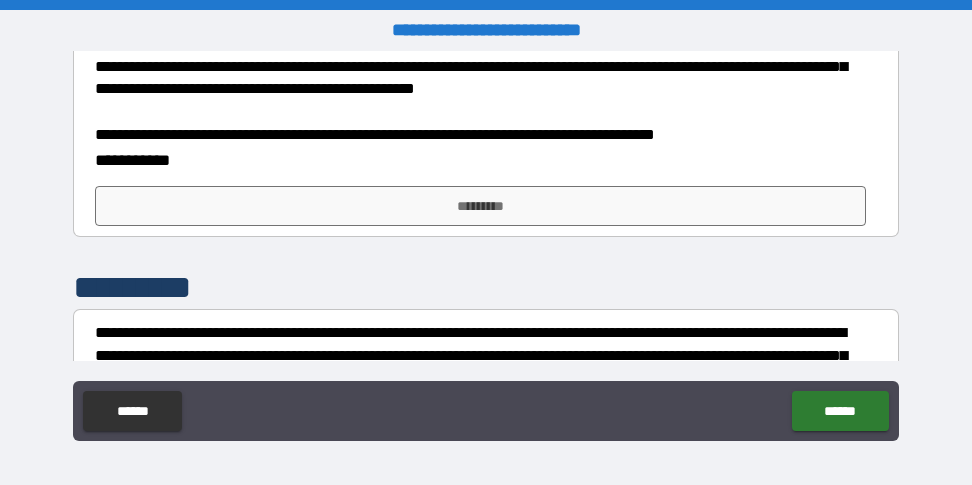 scroll, scrollTop: 800, scrollLeft: 0, axis: vertical 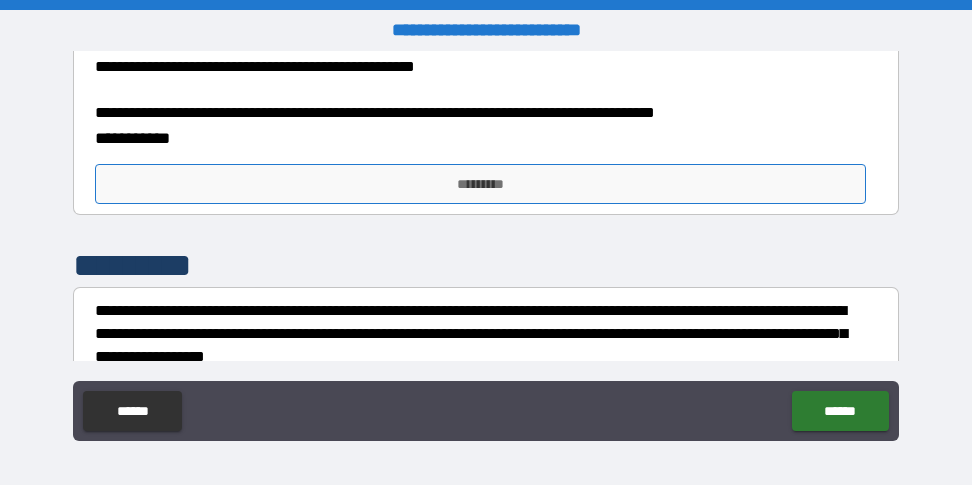 click on "*********" at bounding box center (480, 184) 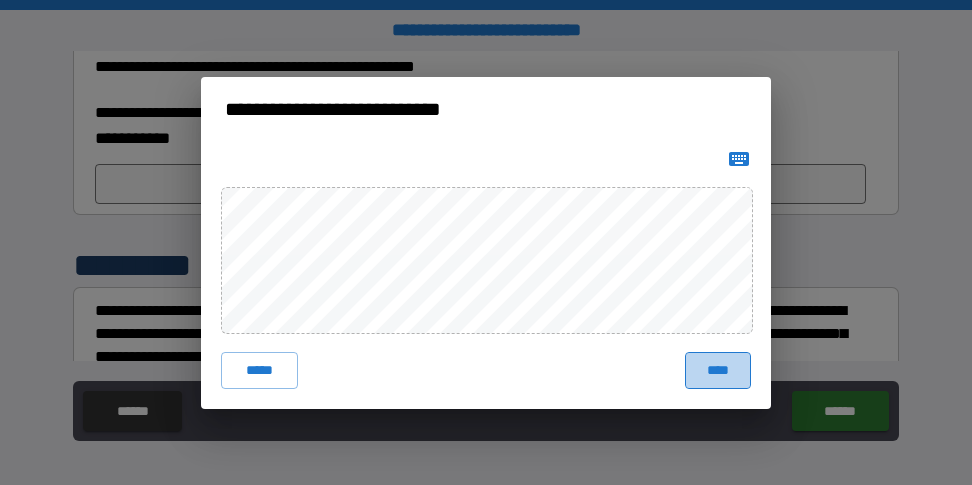 click on "****" at bounding box center (718, 370) 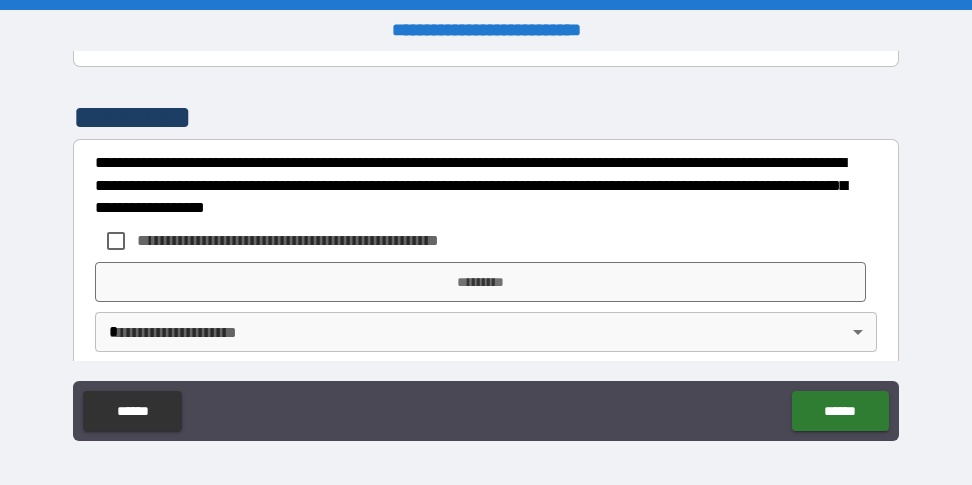 scroll, scrollTop: 986, scrollLeft: 0, axis: vertical 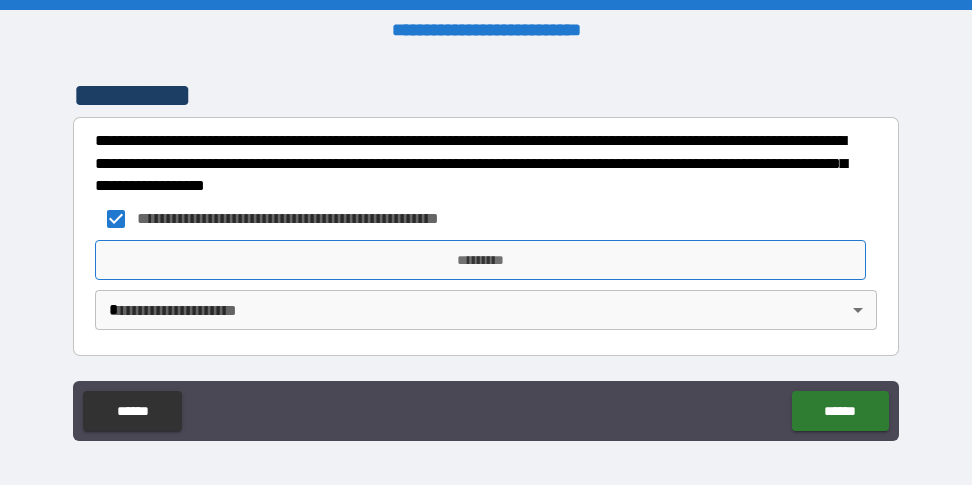 click on "*********" at bounding box center [480, 260] 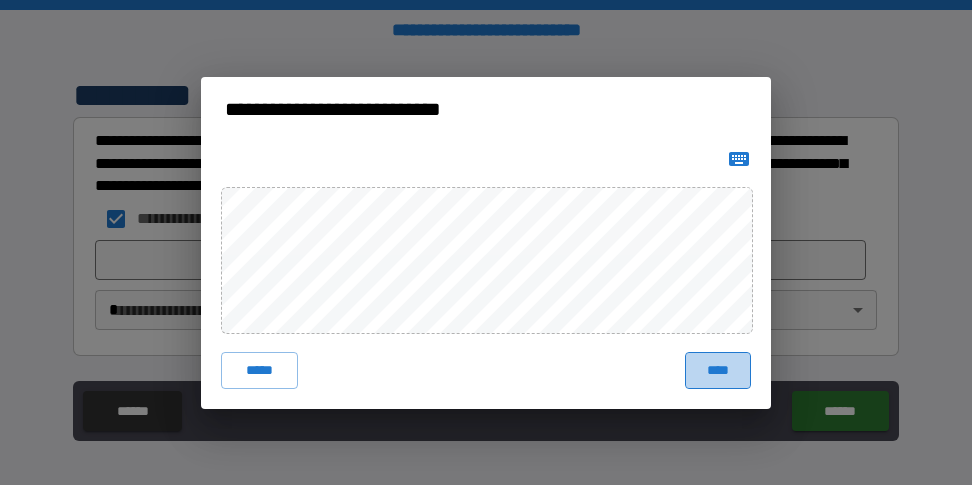 click on "****" at bounding box center [718, 370] 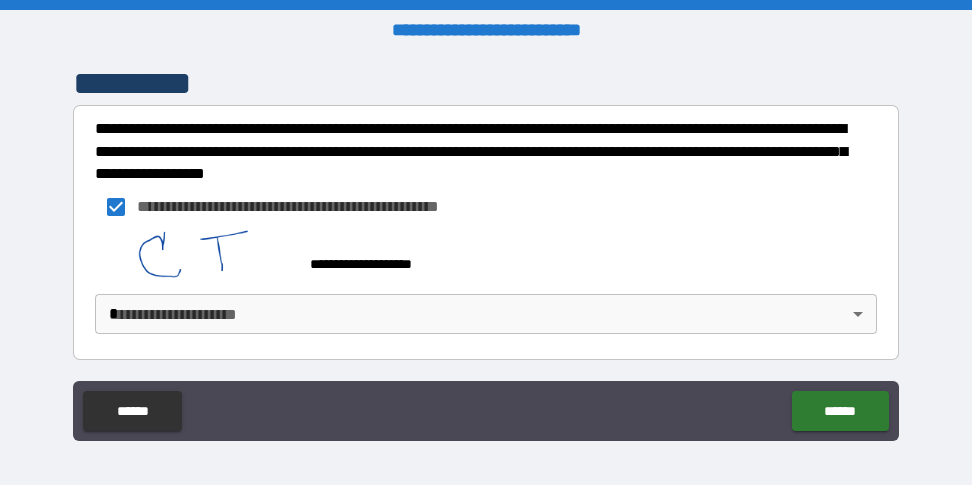 scroll, scrollTop: 1001, scrollLeft: 0, axis: vertical 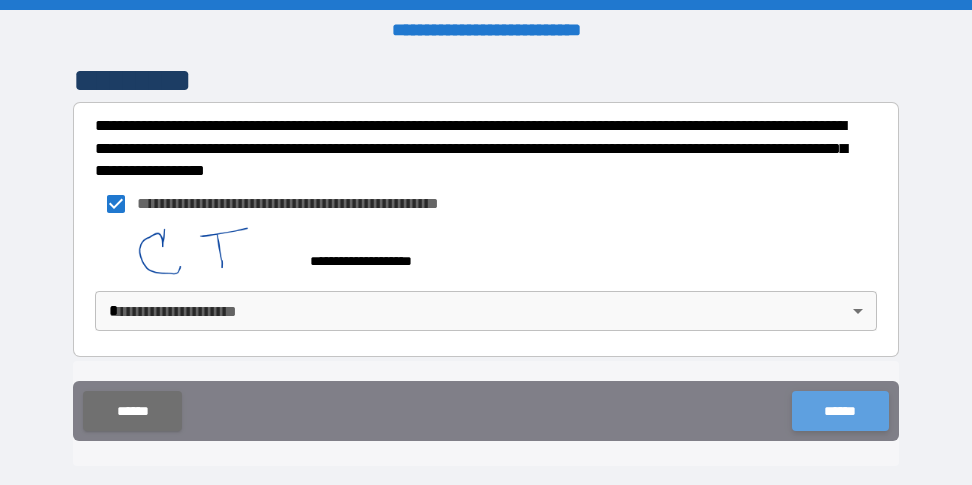 click on "******" at bounding box center (840, 411) 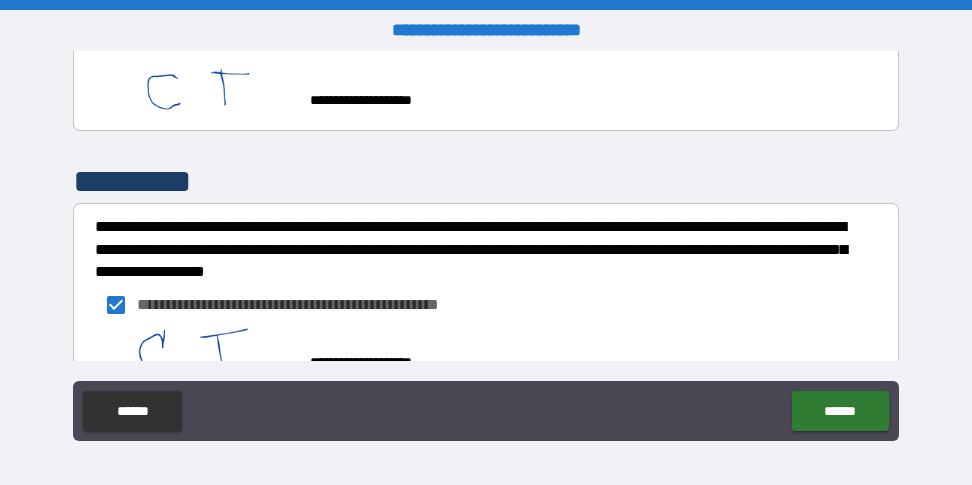scroll, scrollTop: 1001, scrollLeft: 0, axis: vertical 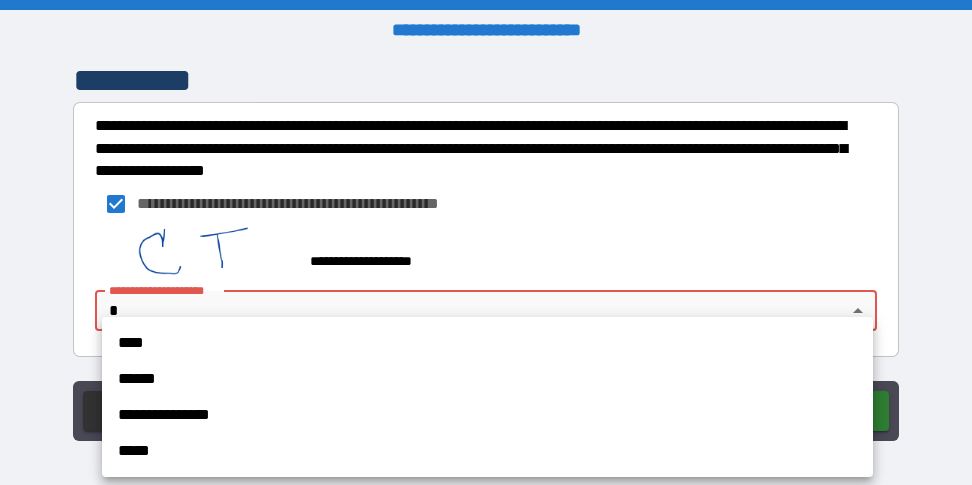 click on "**********" at bounding box center (486, 242) 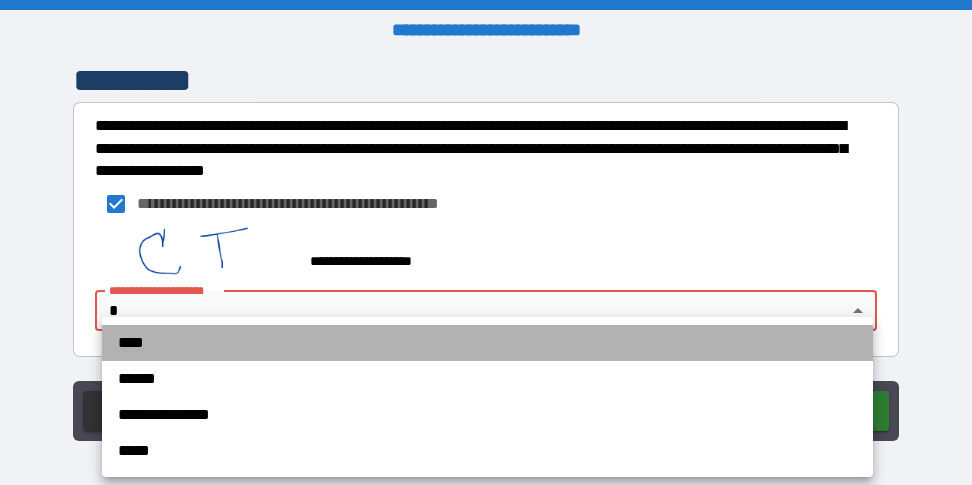 click on "****" at bounding box center [487, 343] 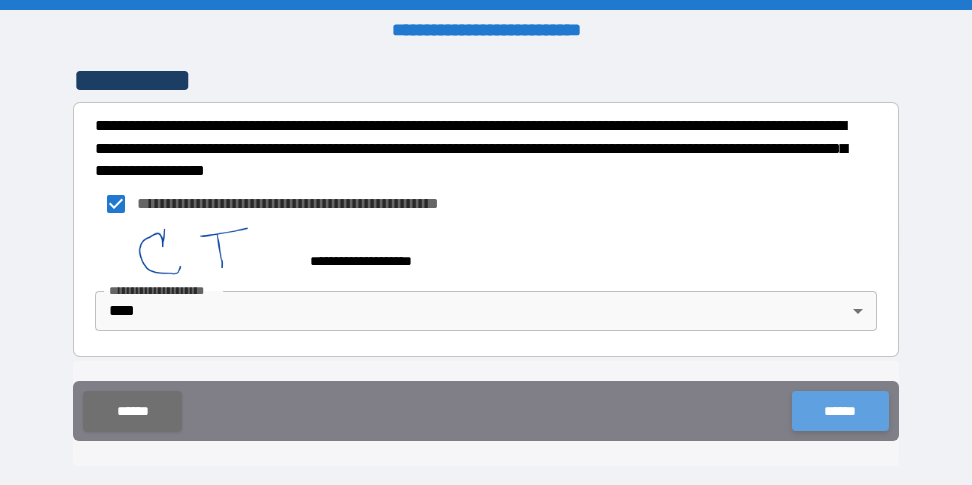 click on "******" at bounding box center (840, 411) 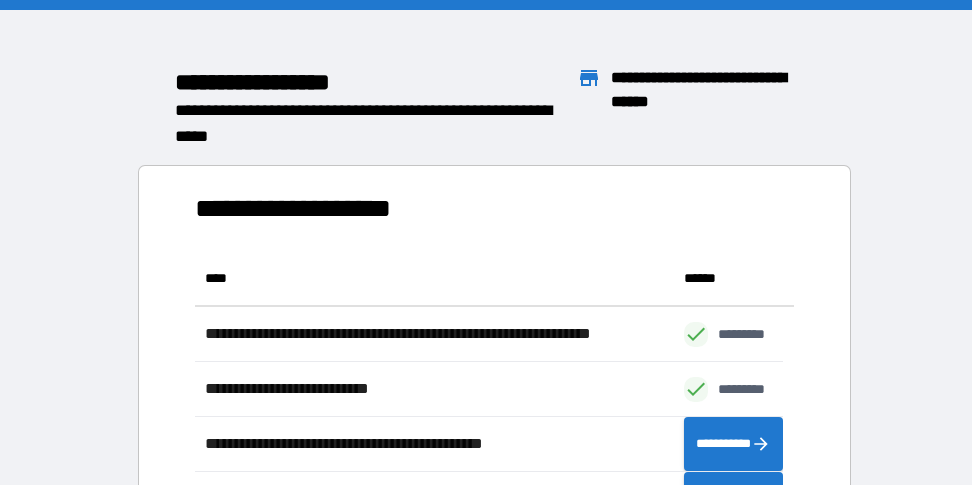 scroll, scrollTop: 16, scrollLeft: 16, axis: both 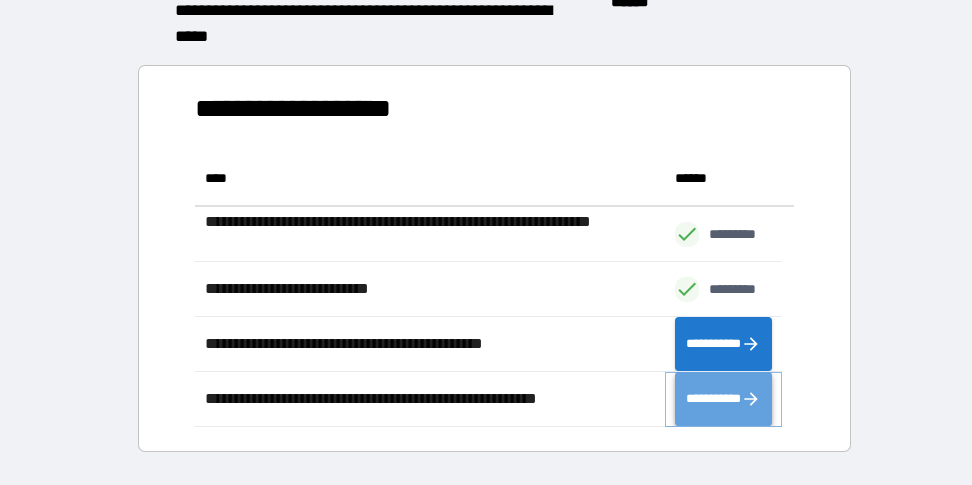 click on "**********" at bounding box center [724, 399] 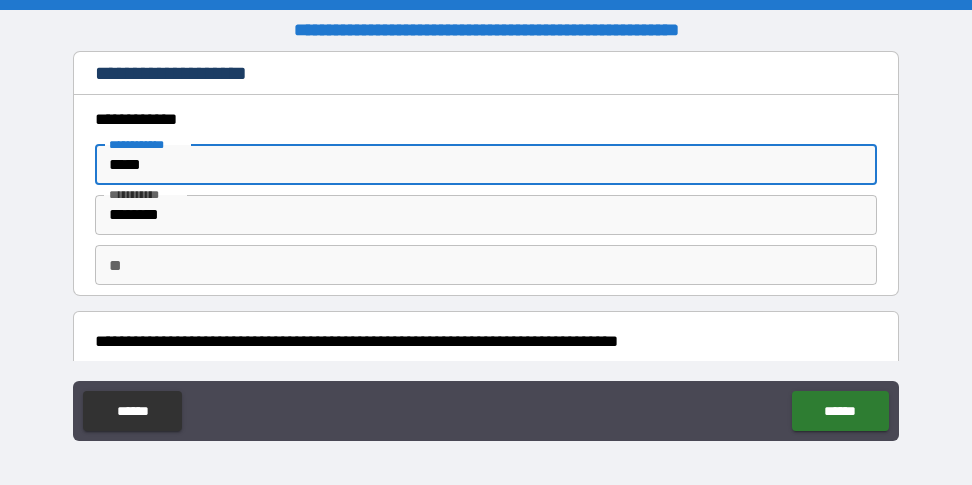 click on "*****" at bounding box center (486, 165) 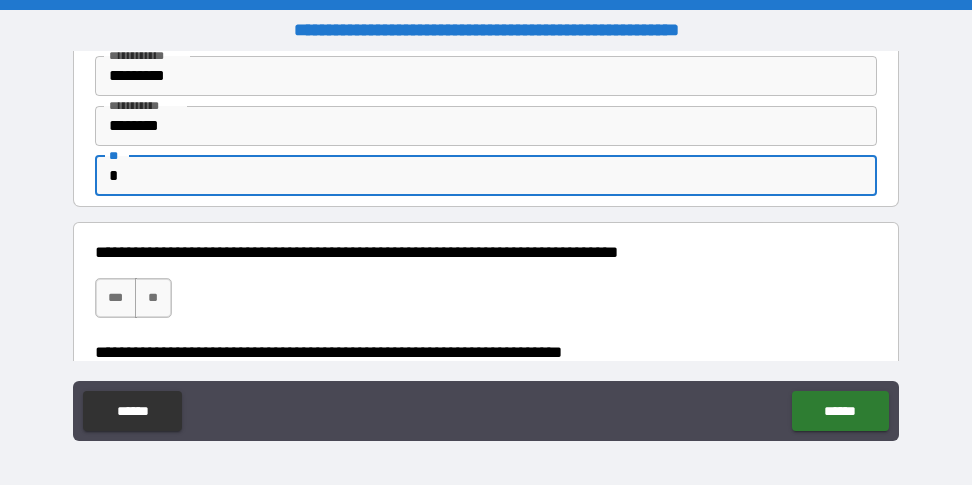 scroll, scrollTop: 100, scrollLeft: 0, axis: vertical 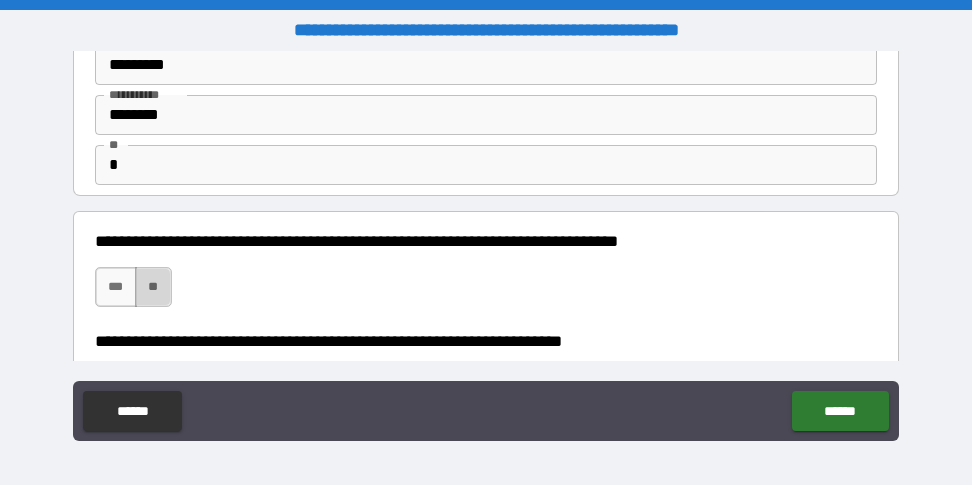 click on "**" at bounding box center (153, 287) 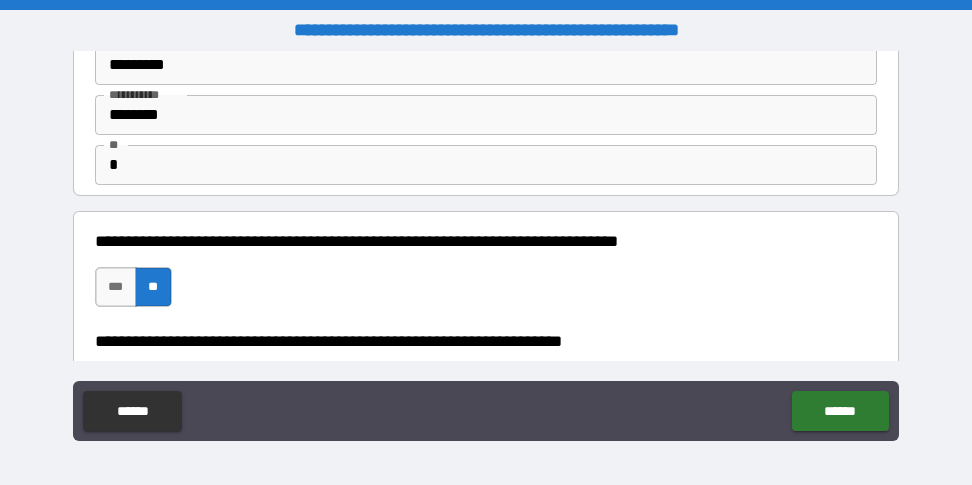 scroll, scrollTop: 200, scrollLeft: 0, axis: vertical 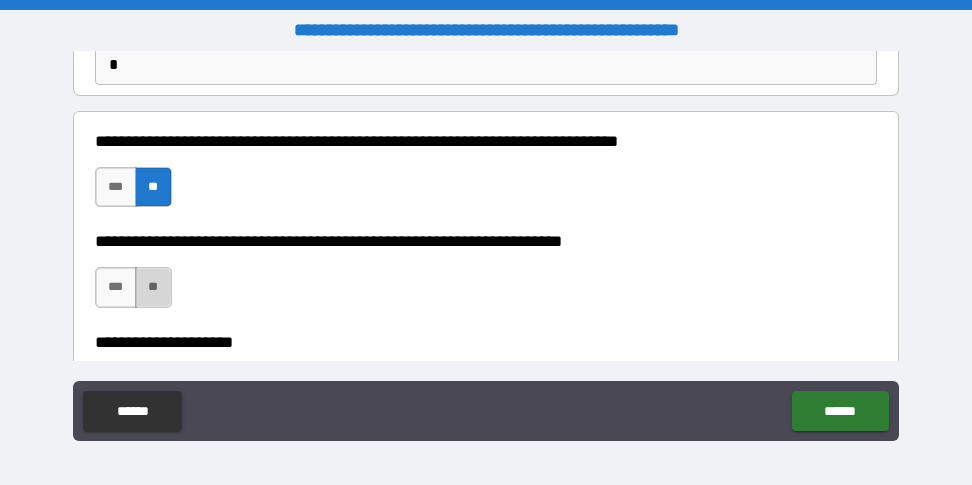 click on "**" at bounding box center (153, 287) 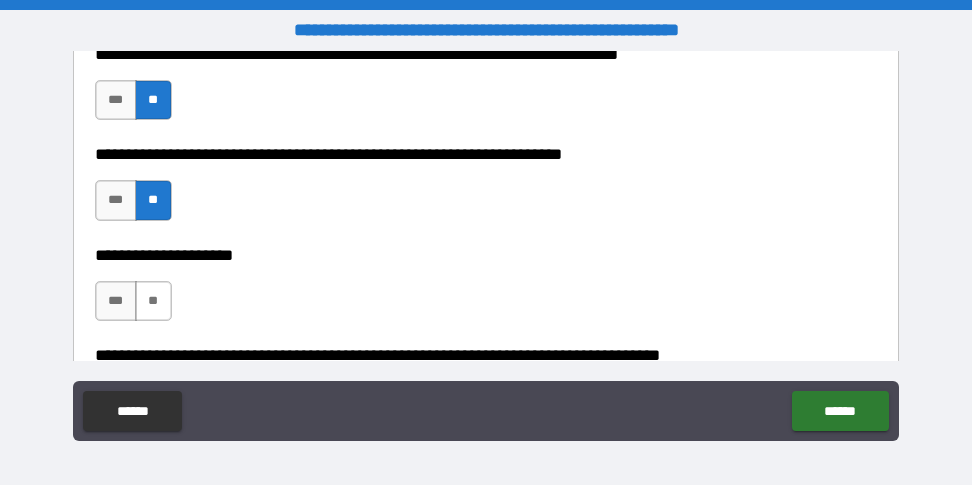 scroll, scrollTop: 300, scrollLeft: 0, axis: vertical 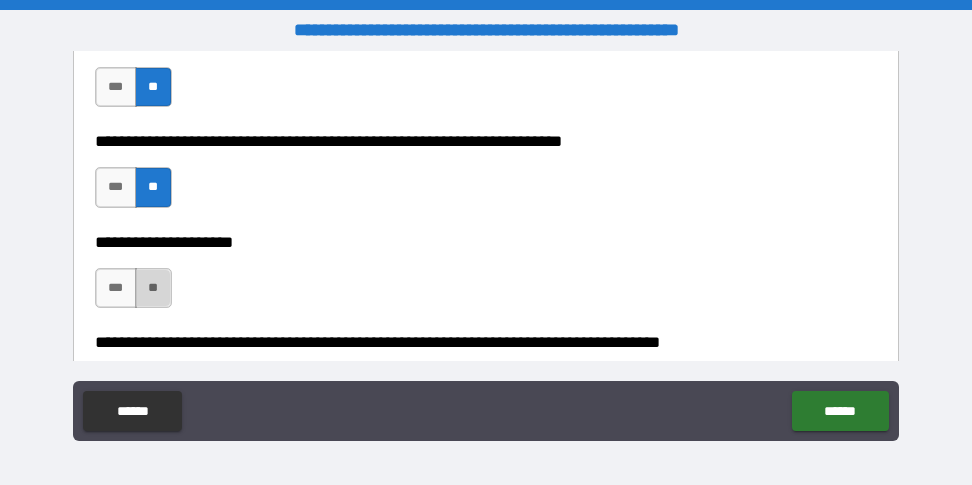 click on "**" at bounding box center [153, 288] 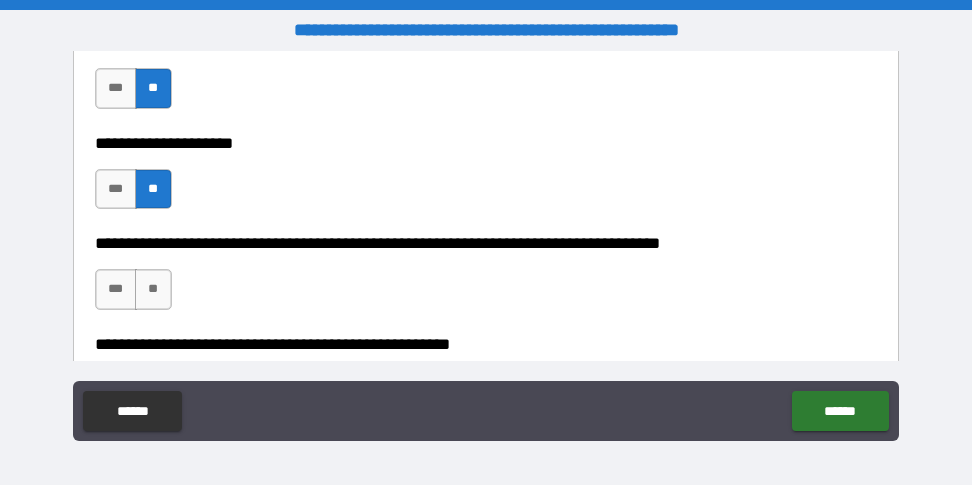 scroll, scrollTop: 400, scrollLeft: 0, axis: vertical 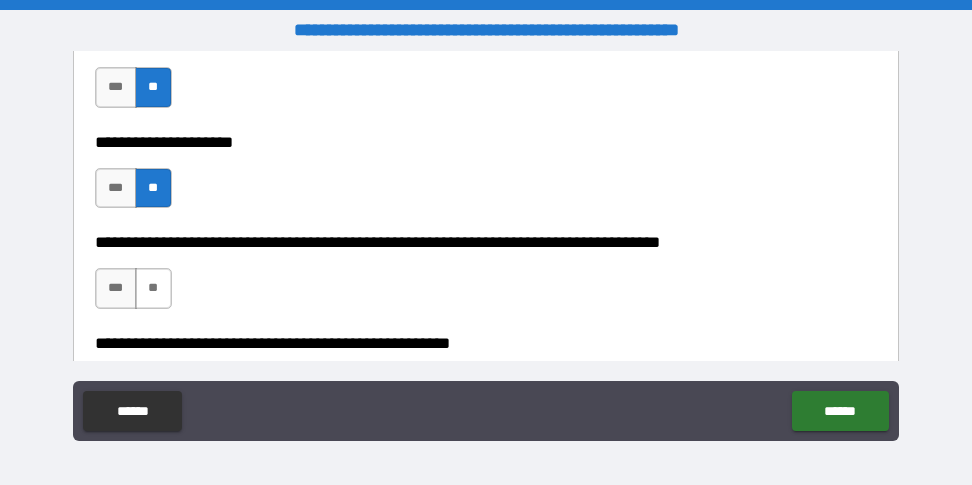 click on "**" at bounding box center (153, 288) 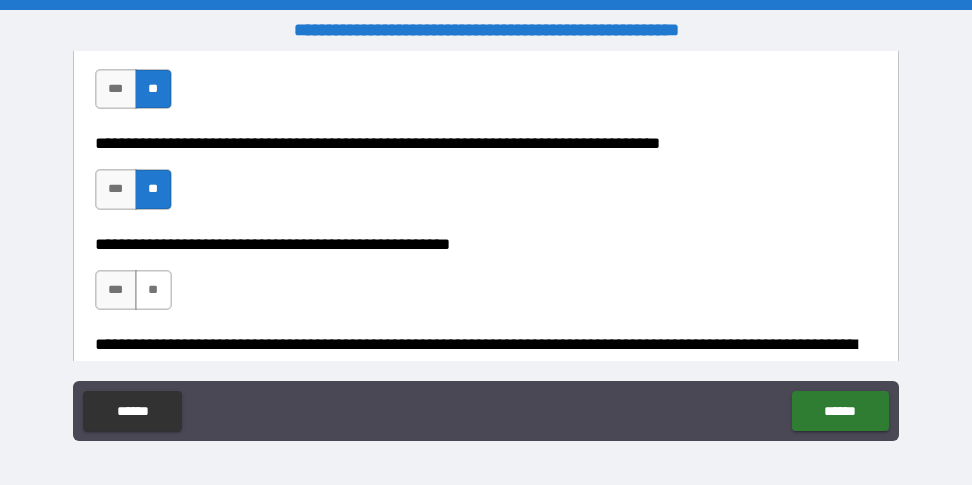 scroll, scrollTop: 500, scrollLeft: 0, axis: vertical 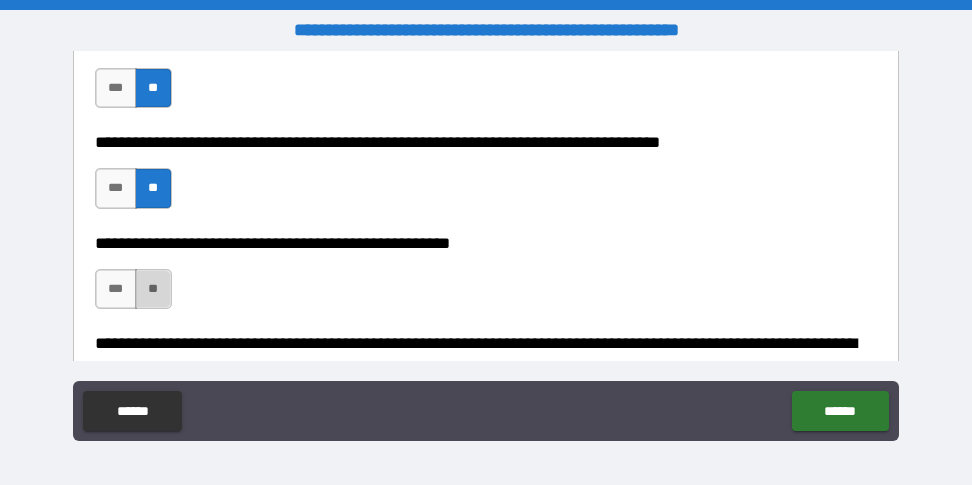 click on "**" at bounding box center (153, 289) 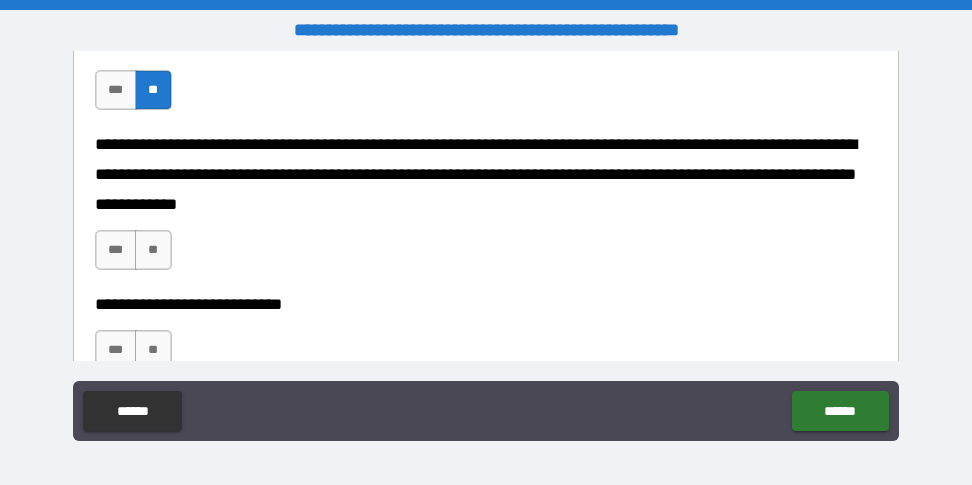 scroll, scrollTop: 700, scrollLeft: 0, axis: vertical 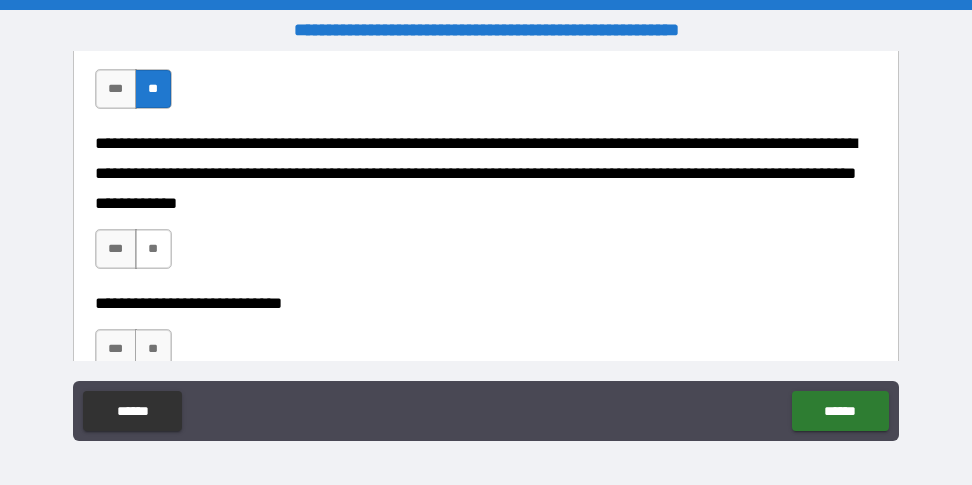 click on "**" at bounding box center (153, 249) 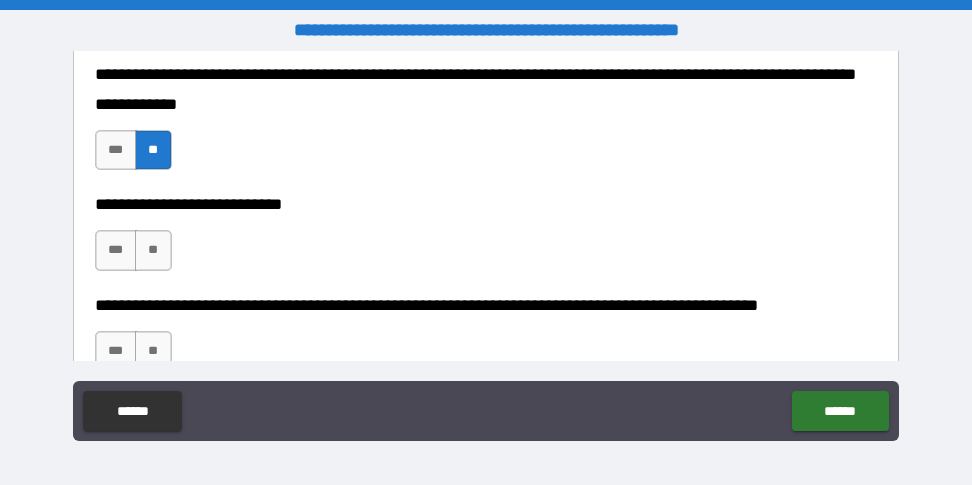 scroll, scrollTop: 800, scrollLeft: 0, axis: vertical 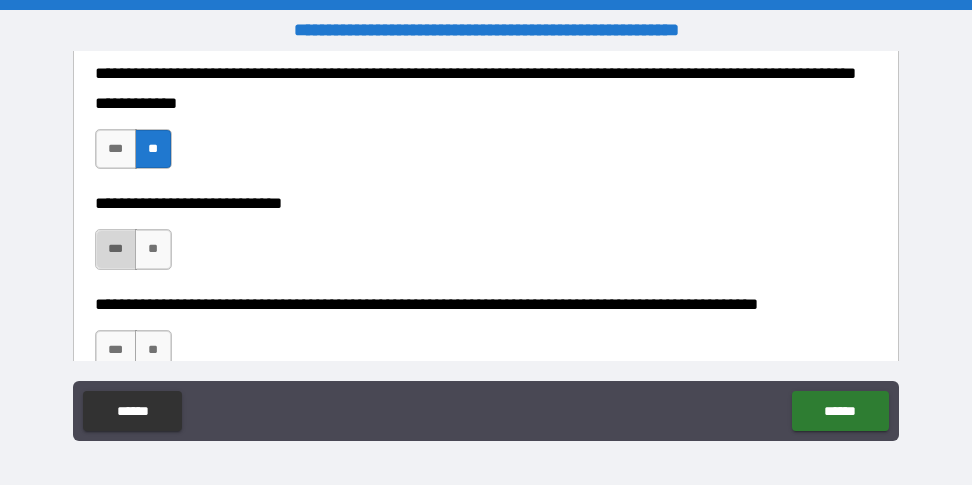 click on "***" at bounding box center (116, 249) 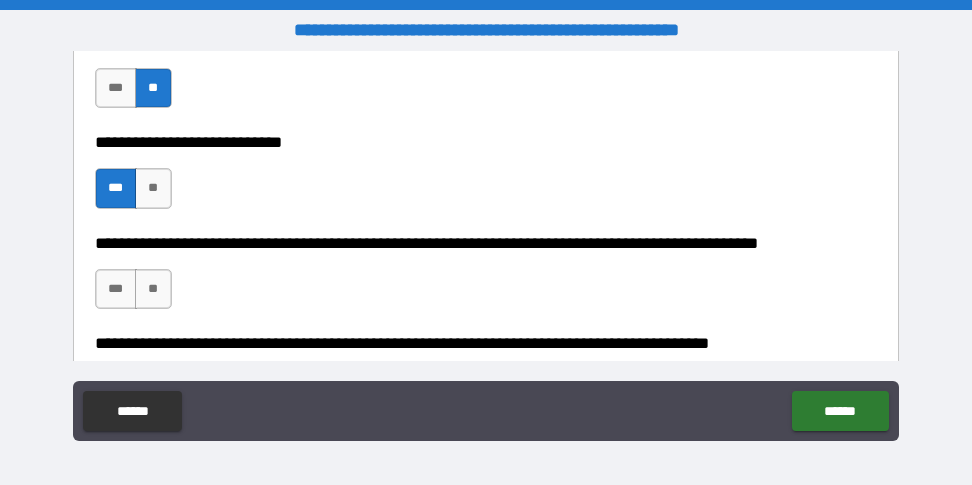 scroll, scrollTop: 900, scrollLeft: 0, axis: vertical 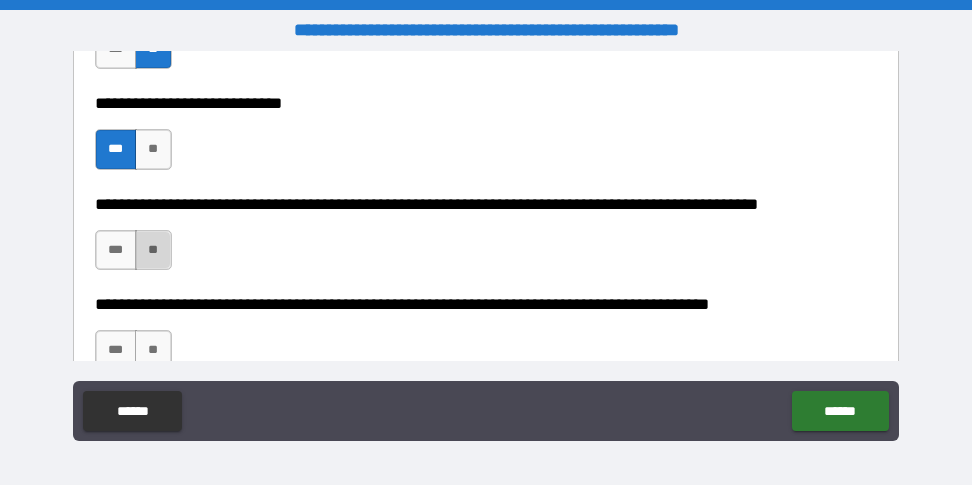 click on "**" at bounding box center (153, 250) 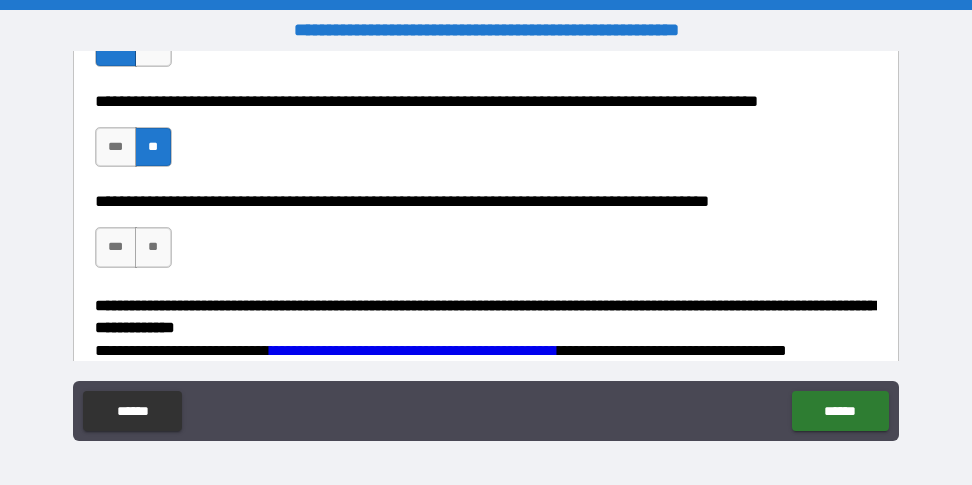 scroll, scrollTop: 1048, scrollLeft: 0, axis: vertical 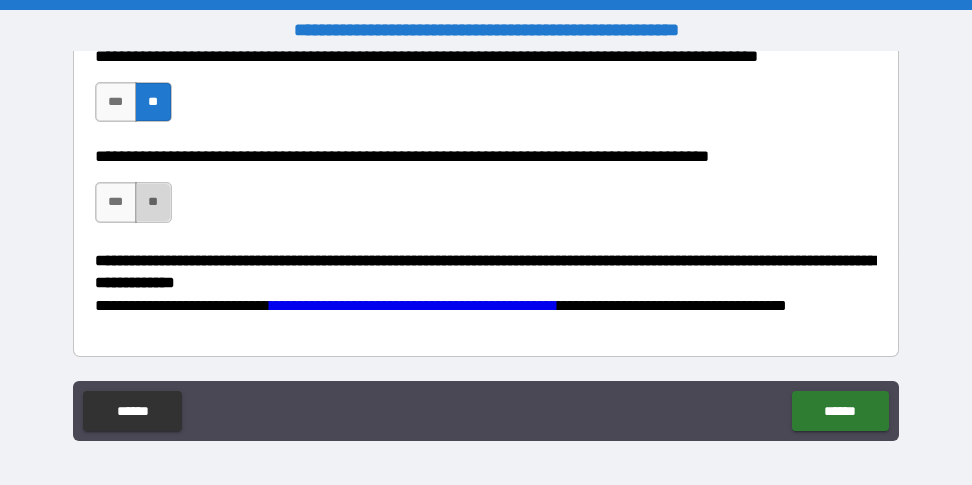 click on "**" at bounding box center (153, 202) 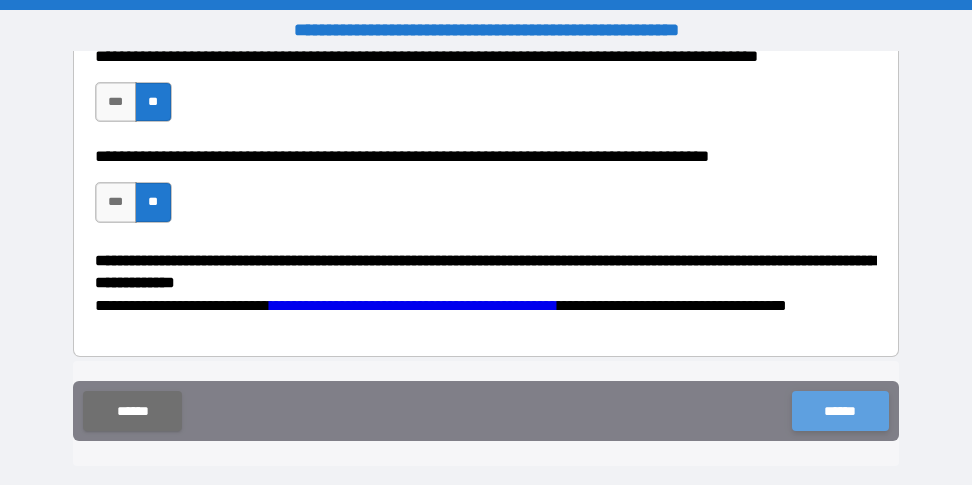 click on "******" at bounding box center (840, 411) 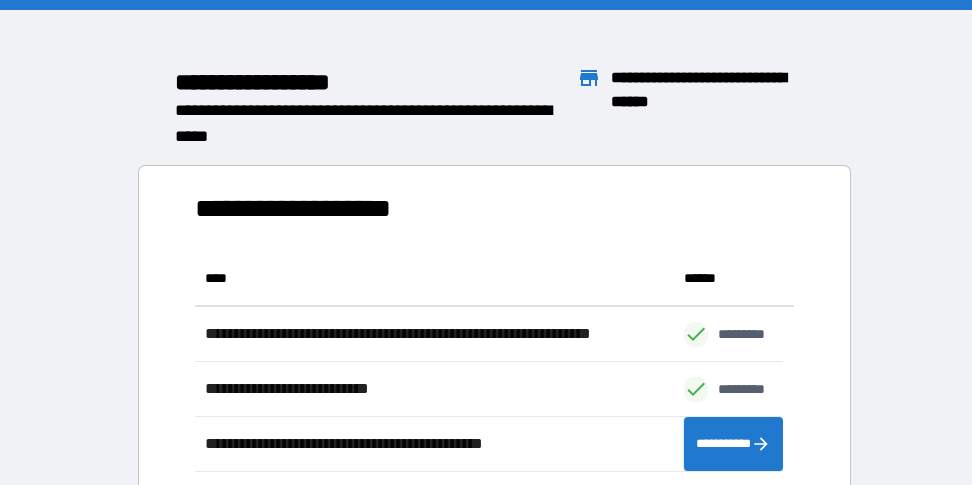 scroll, scrollTop: 16, scrollLeft: 16, axis: both 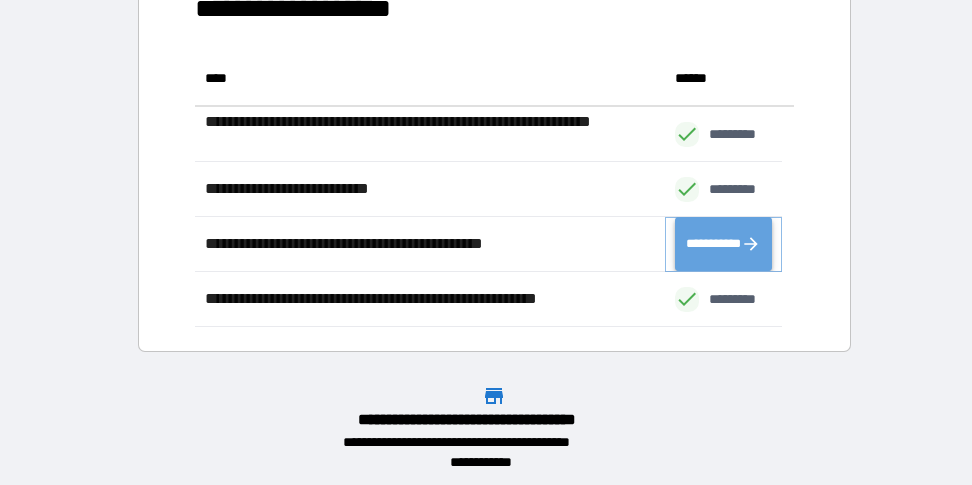 click on "**********" at bounding box center [724, 244] 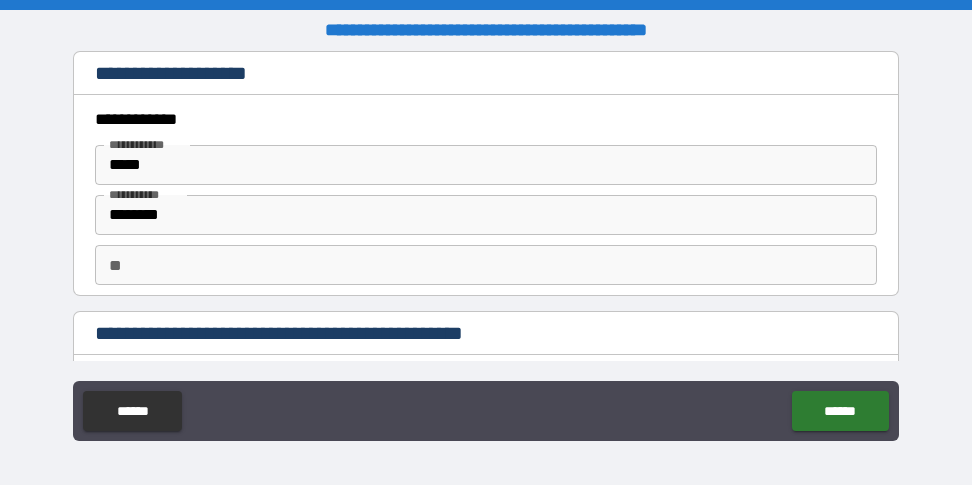 scroll, scrollTop: 300, scrollLeft: 0, axis: vertical 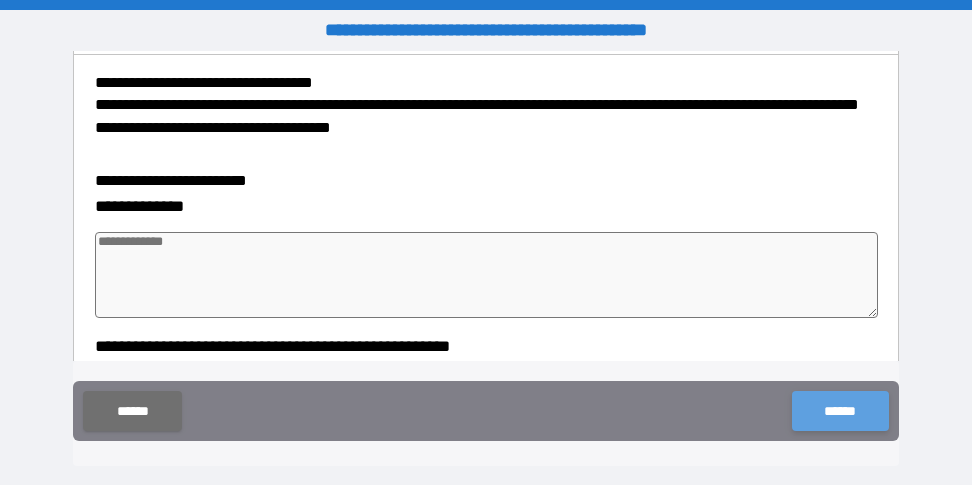 click on "******" at bounding box center (840, 411) 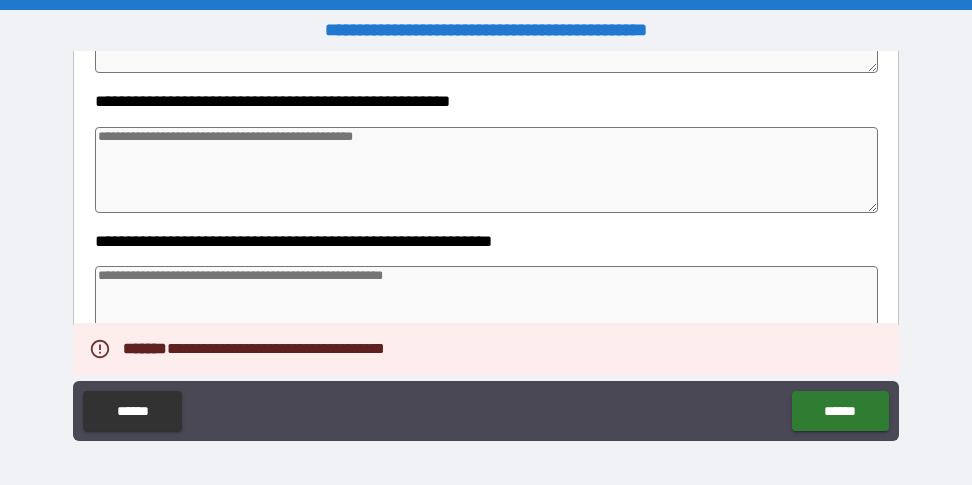 scroll, scrollTop: 700, scrollLeft: 0, axis: vertical 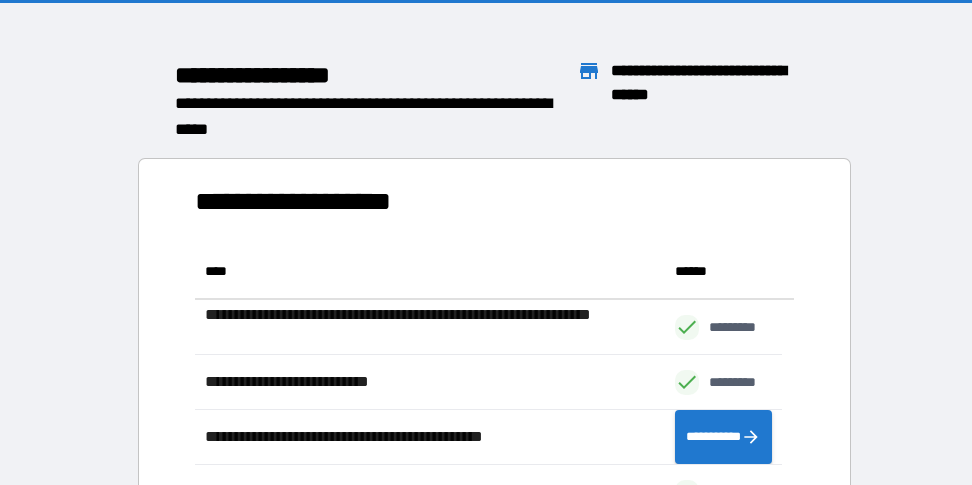 click 